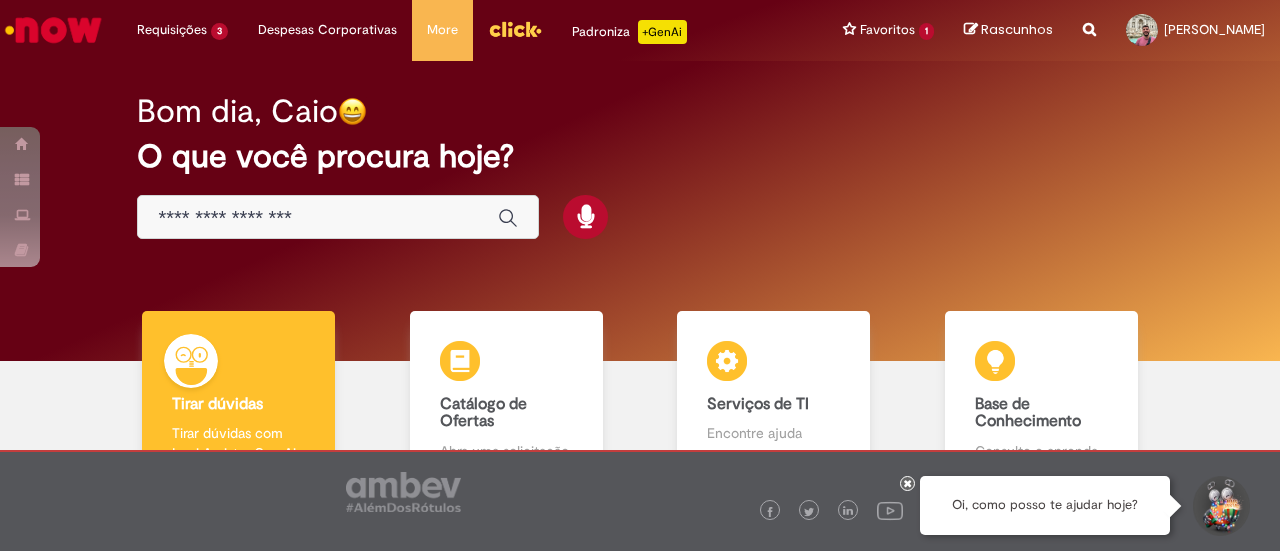 scroll, scrollTop: 0, scrollLeft: 0, axis: both 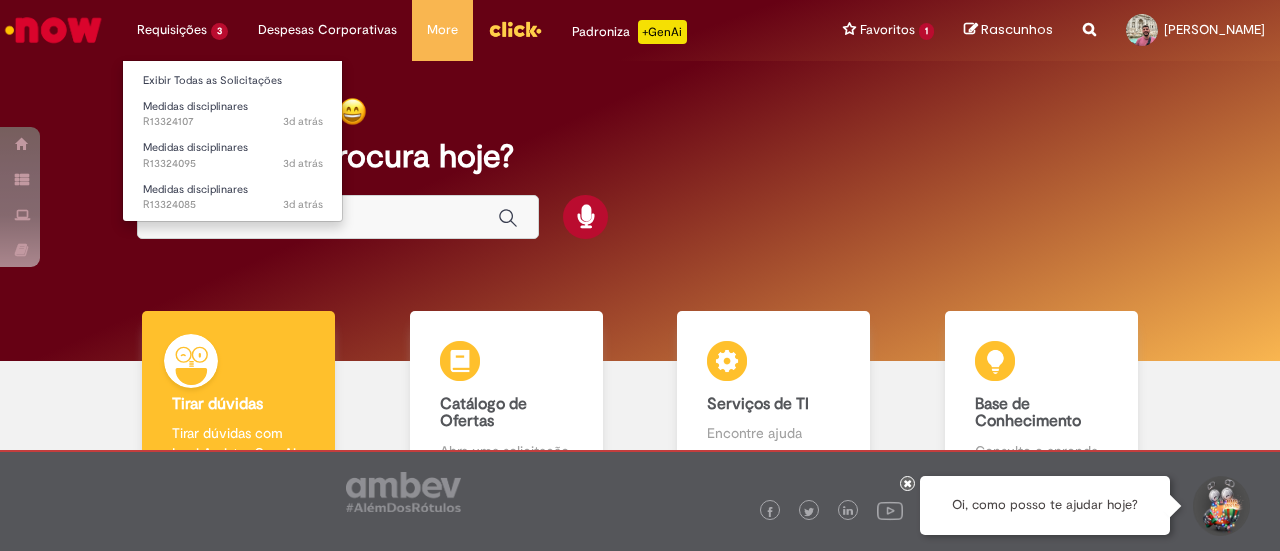 click on "Requisições   3
Exibir Todas as Solicitações
Medidas disciplinares
3d atrás 3 dias atrás  R13324107
Medidas disciplinares
3d atrás 3 dias atrás  R13324095
Medidas disciplinares
3d atrás 3 dias atrás  R13324085" at bounding box center (182, 30) 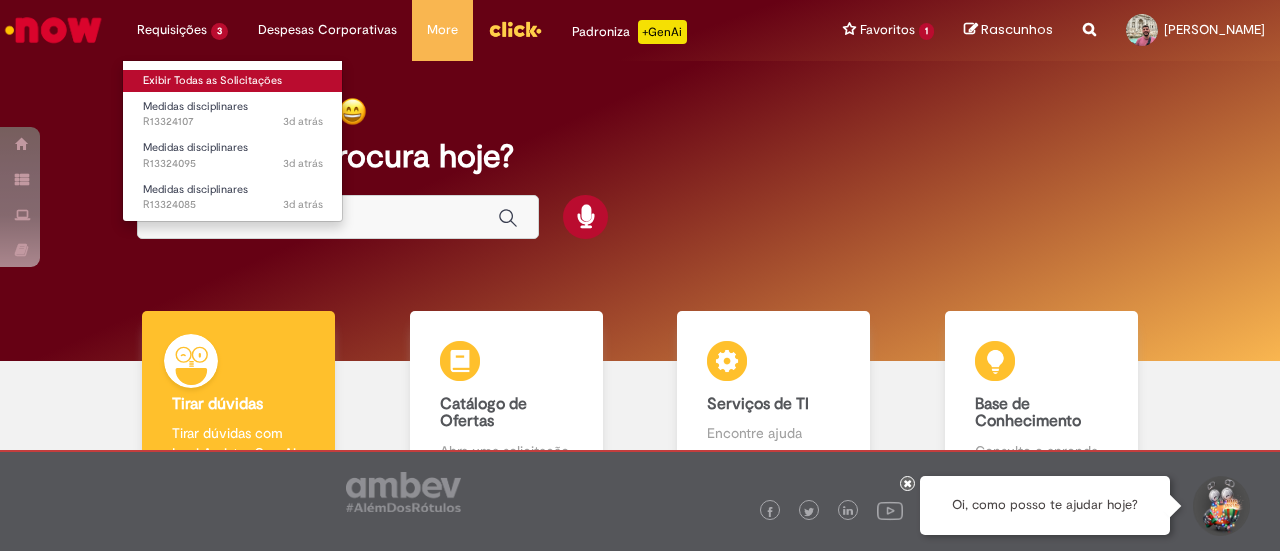 click on "Medidas disciplinares
3d atrás 3 dias atrás  R13324107" at bounding box center (233, 112) 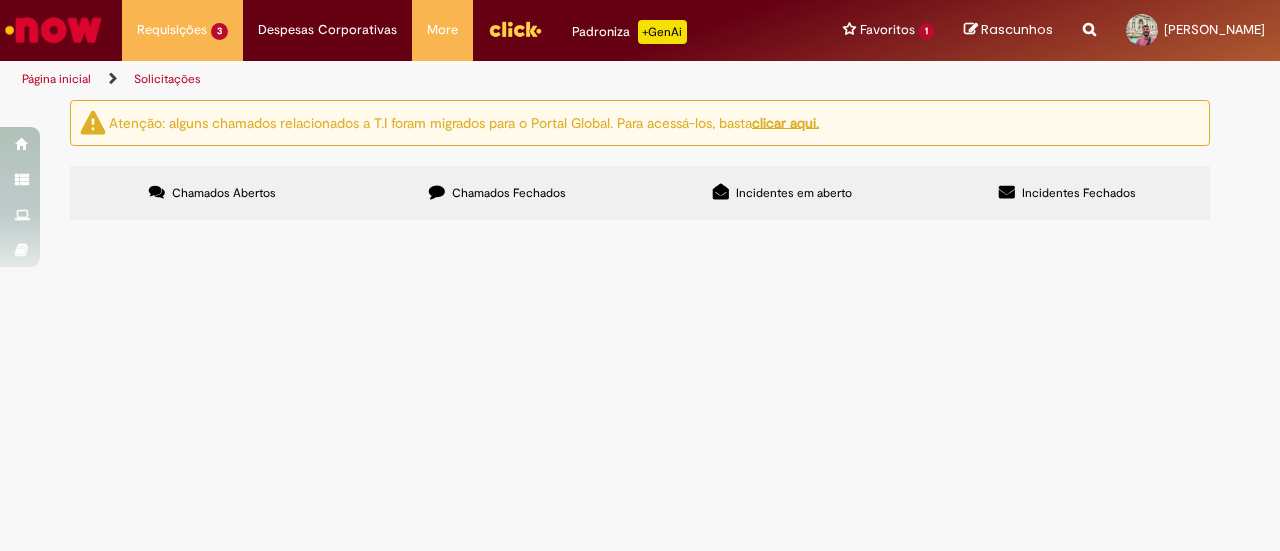 click on "Chamados Fechados" at bounding box center (509, 193) 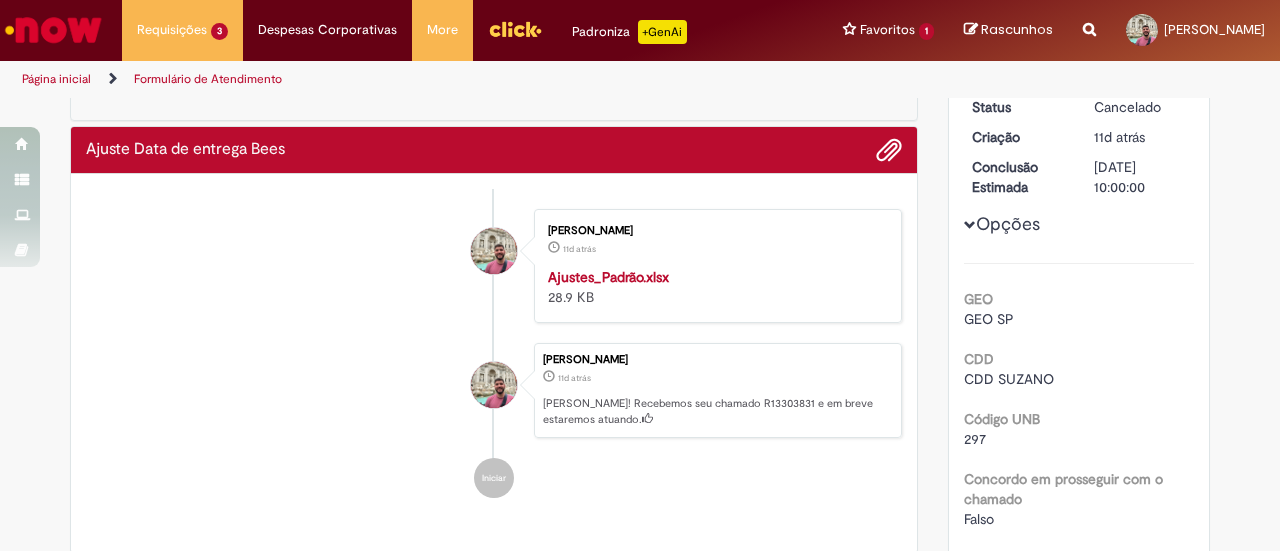 scroll, scrollTop: 0, scrollLeft: 0, axis: both 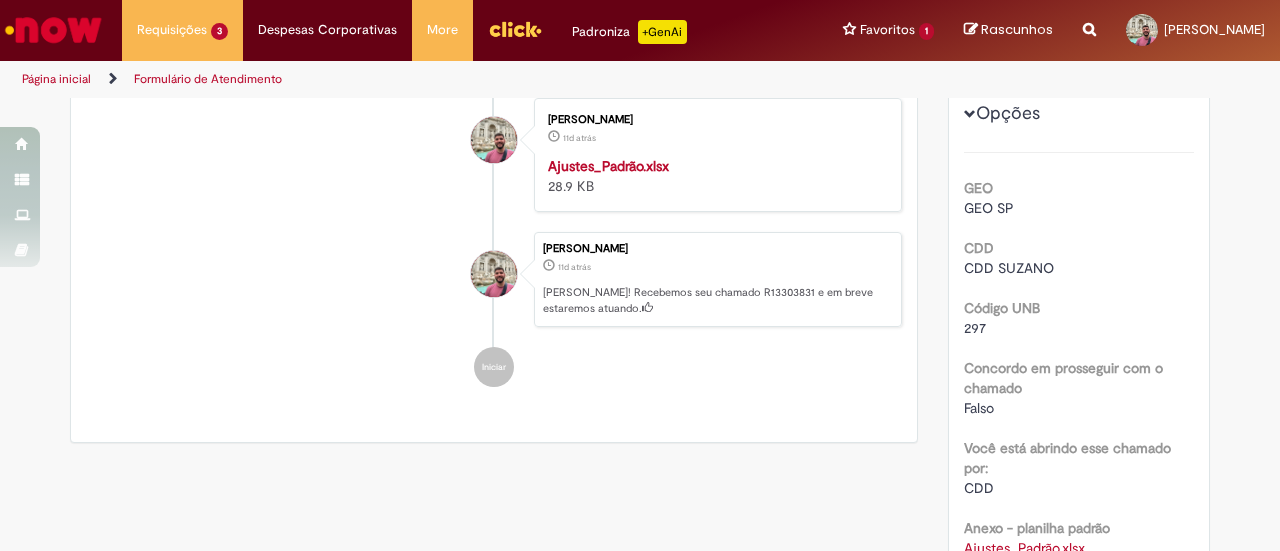 drag, startPoint x: 953, startPoint y: 101, endPoint x: 956, endPoint y: 112, distance: 11.401754 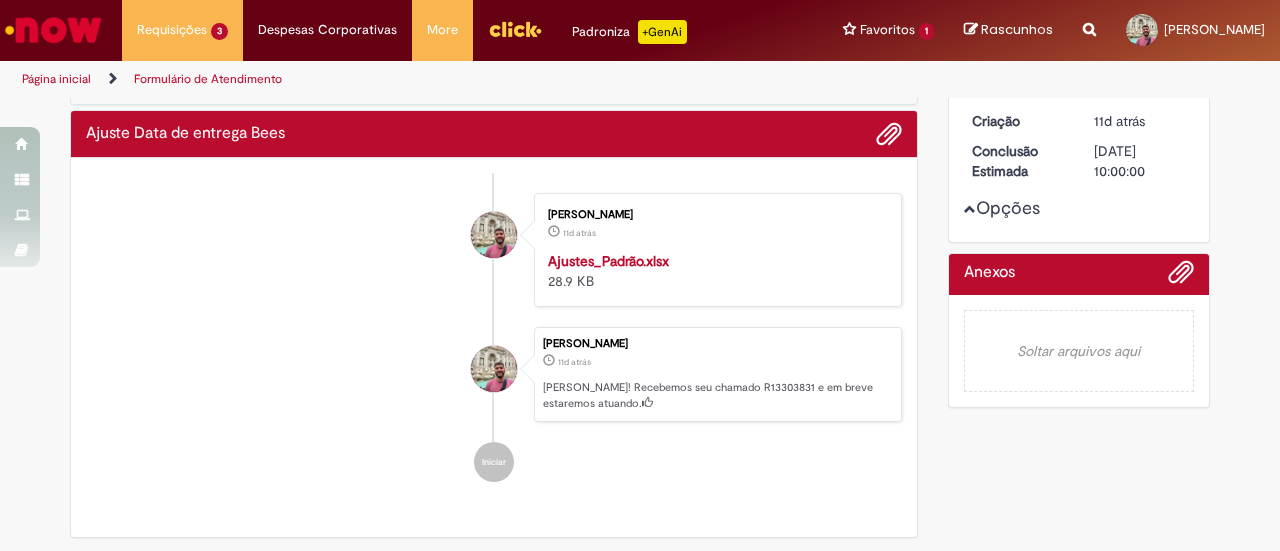 scroll, scrollTop: 0, scrollLeft: 0, axis: both 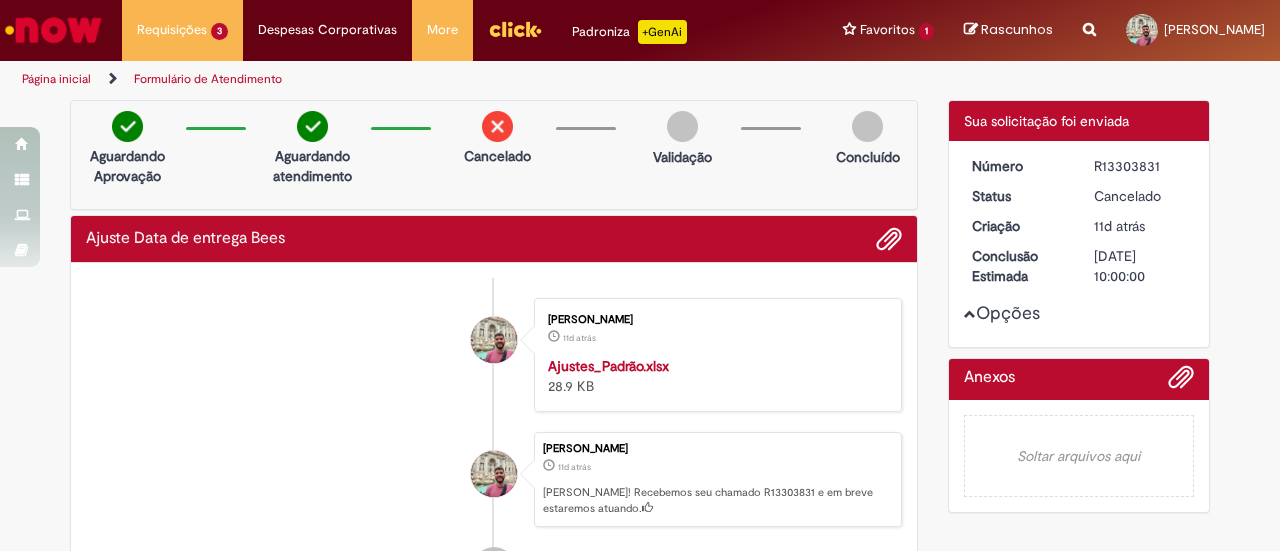 click on "Opções" at bounding box center [0, 0] 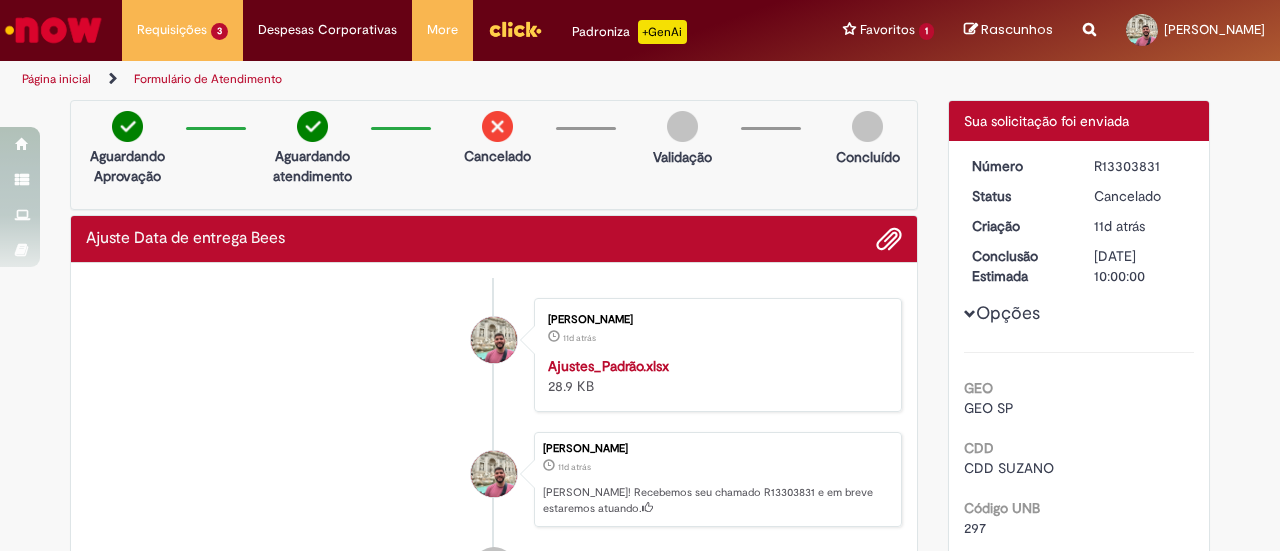 click on "Detalhes do tíquete       Sua solicitação foi enviada" at bounding box center [1079, 121] 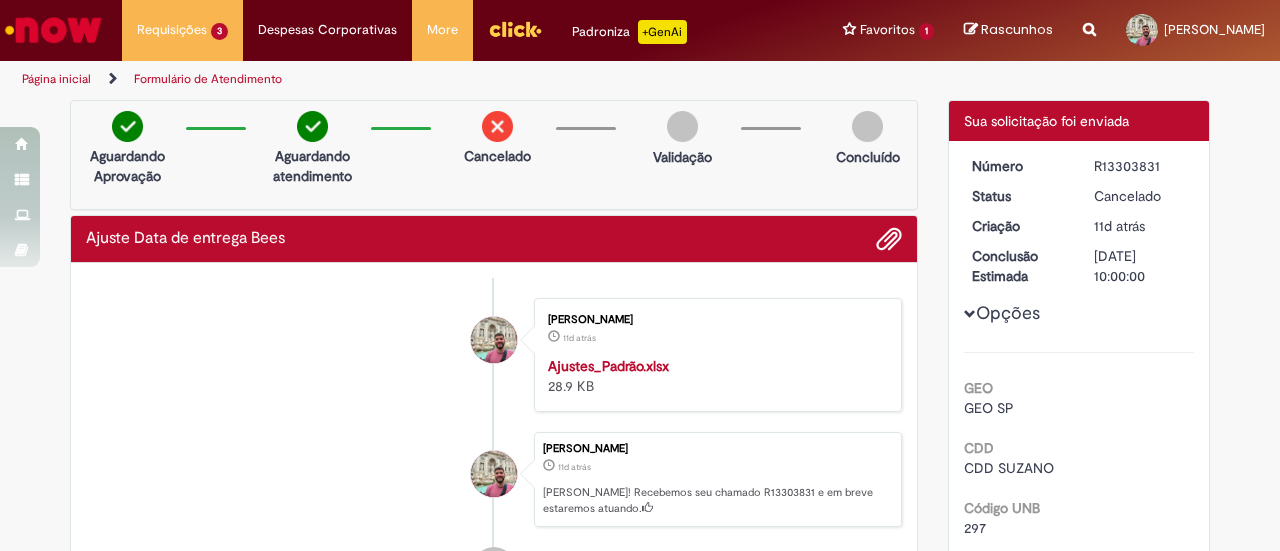 click on "Cancelado" at bounding box center [497, 143] 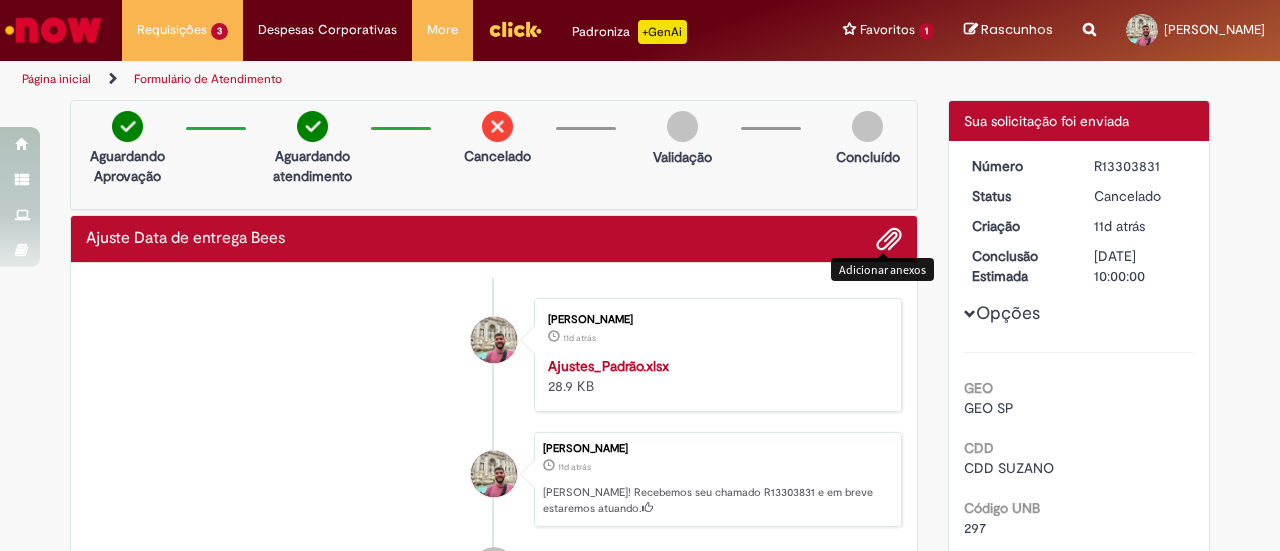 click at bounding box center [889, 240] 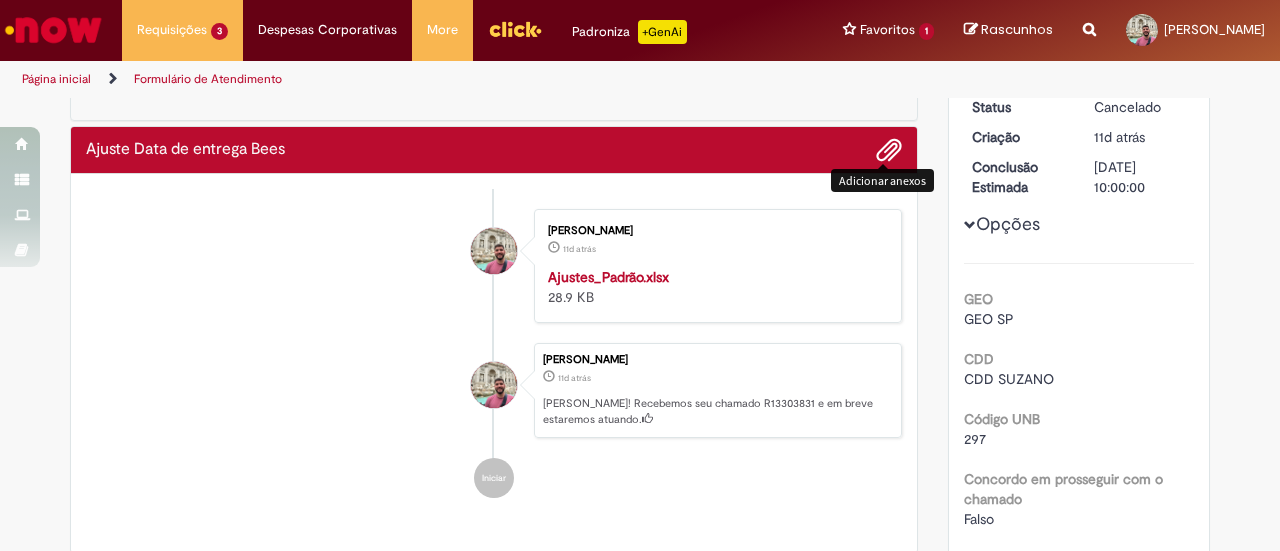 scroll, scrollTop: 0, scrollLeft: 0, axis: both 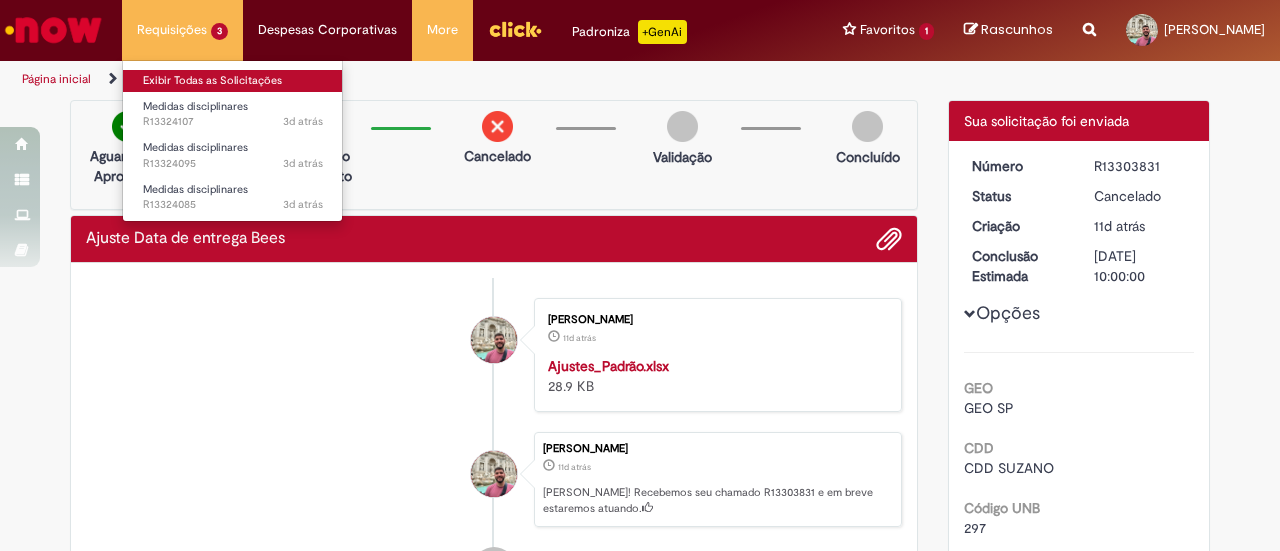 click on "Exibir Todas as Solicitações" at bounding box center [233, 81] 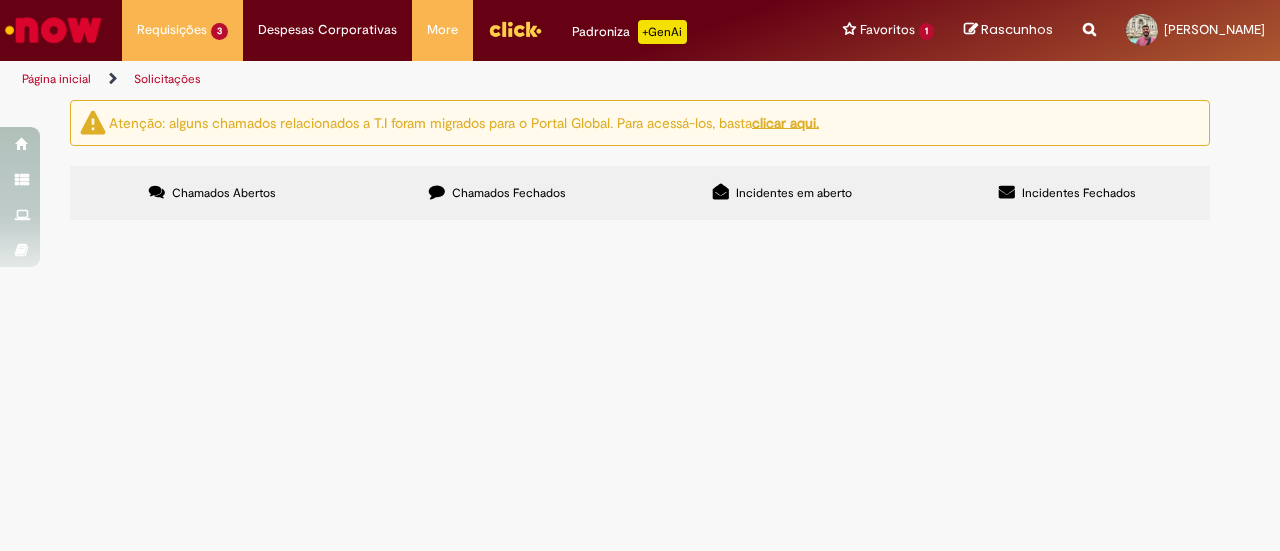 click on "Chamado para cadastro da MDT em sistema" at bounding box center (0, 0) 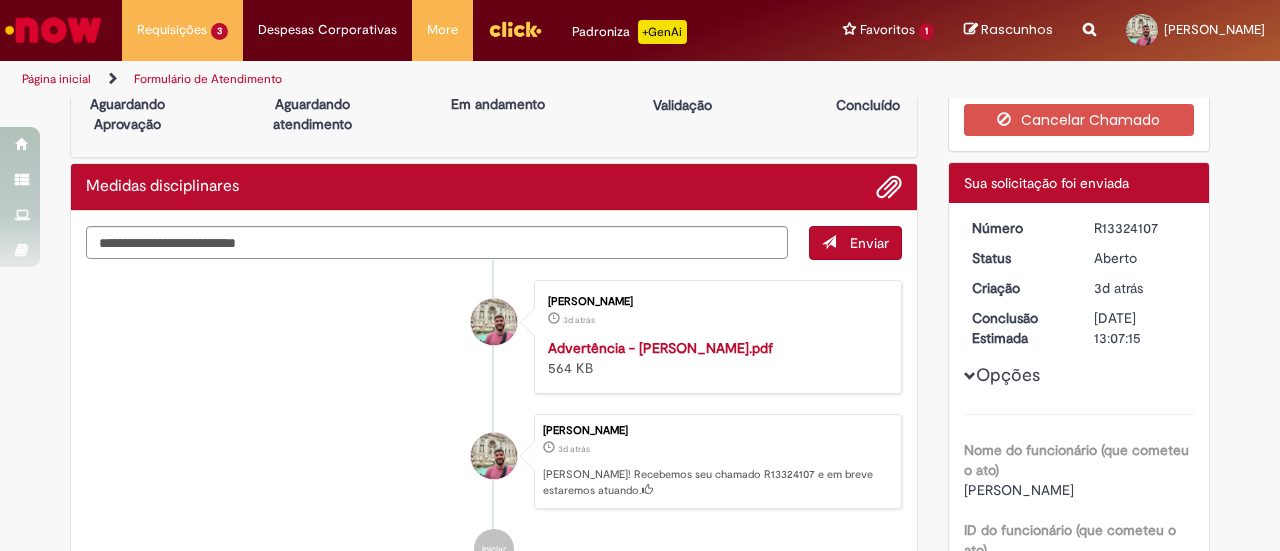 scroll, scrollTop: 0, scrollLeft: 0, axis: both 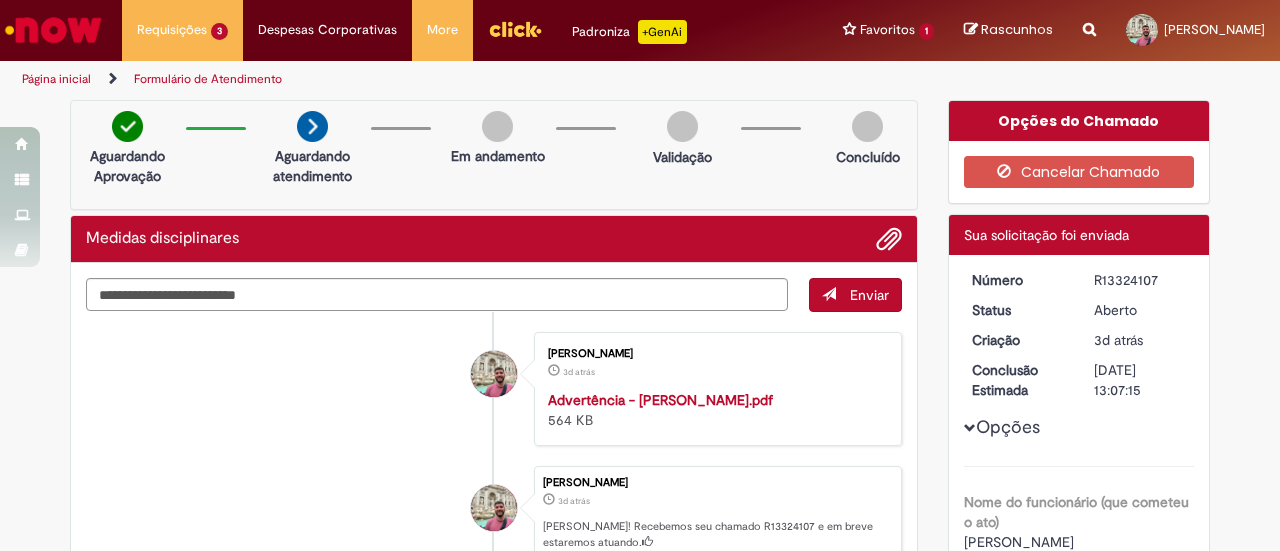 click on "Página inicial" at bounding box center [56, 79] 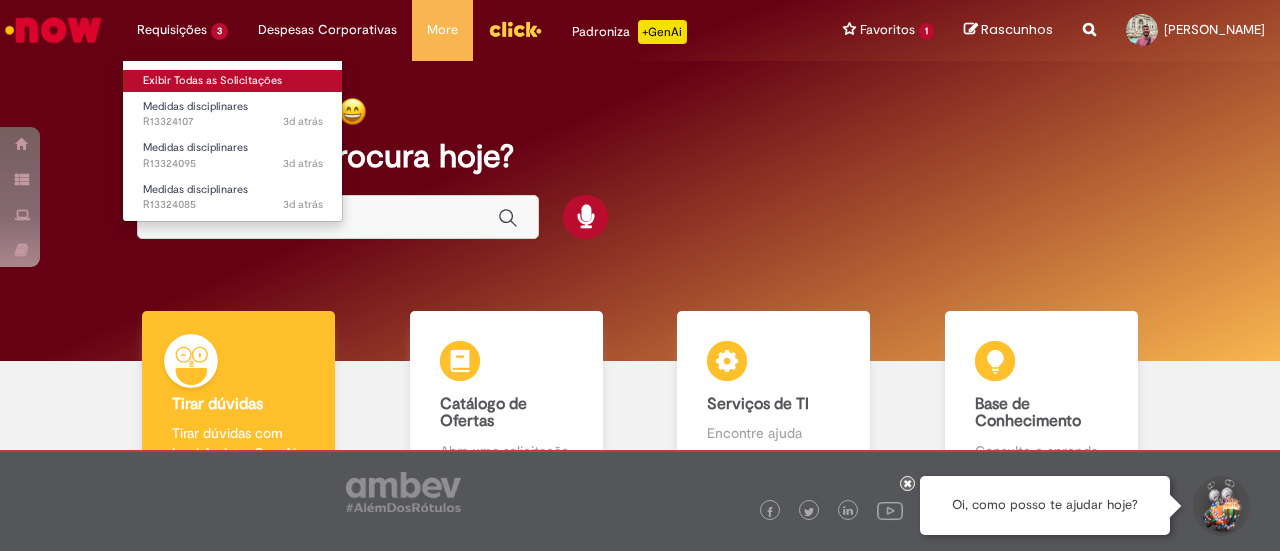 click on "Exibir Todas as Solicitações" at bounding box center [233, 81] 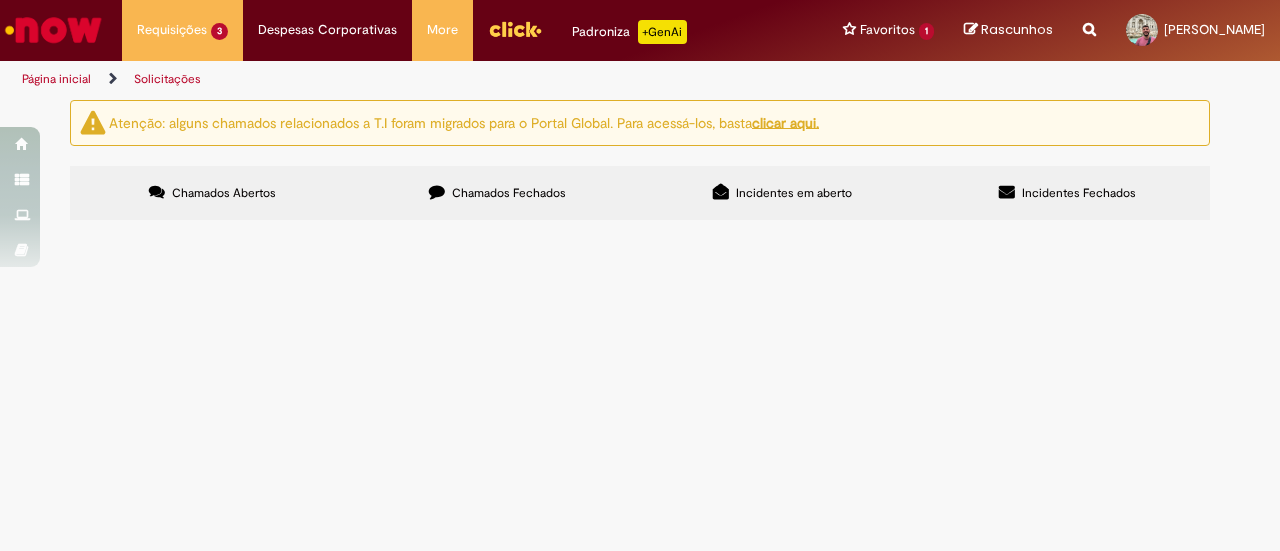 click on "Chamados Fechados" at bounding box center [509, 193] 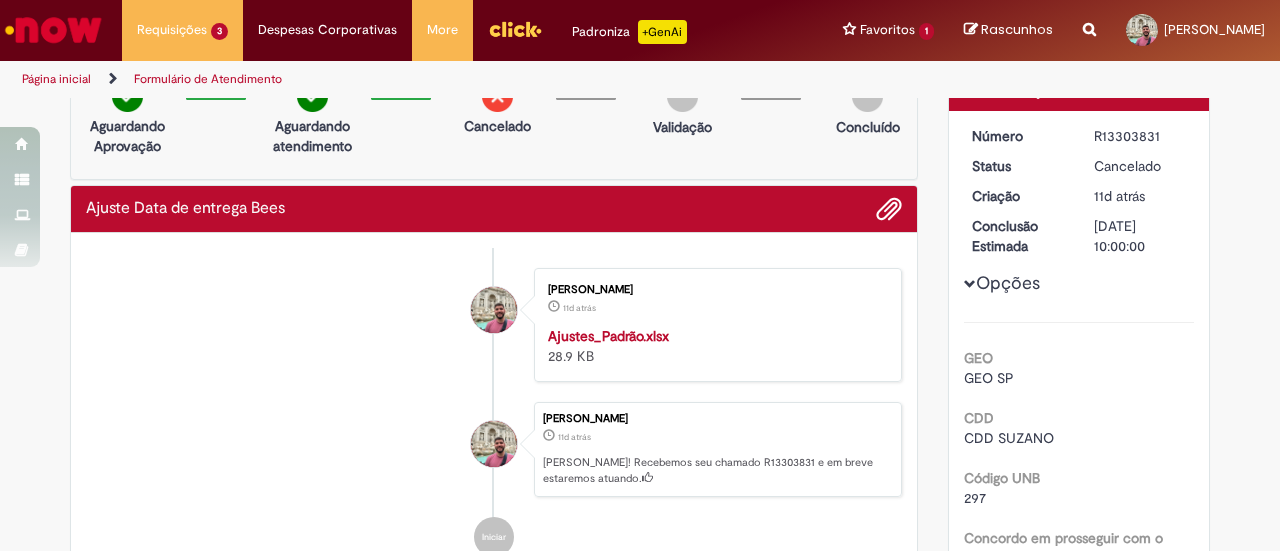 scroll, scrollTop: 0, scrollLeft: 0, axis: both 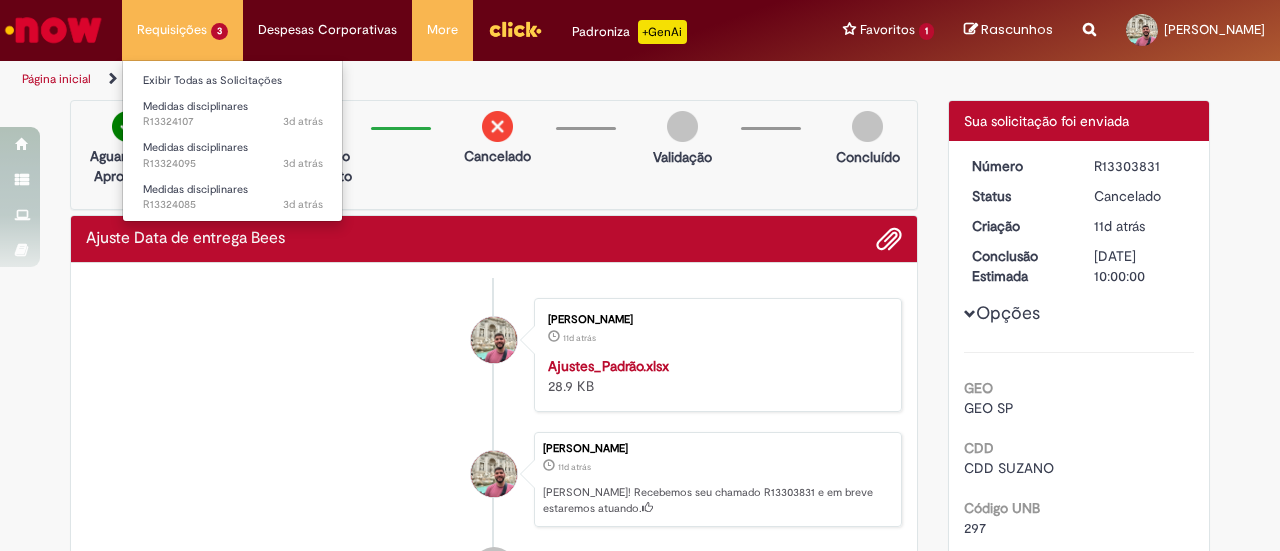 click on "Requisições   3
Exibir Todas as Solicitações
Medidas disciplinares
3d atrás 3 dias atrás  R13324107
Medidas disciplinares
3d atrás 3 dias atrás  R13324095
Medidas disciplinares
3d atrás 3 dias atrás  R13324085" at bounding box center (182, 30) 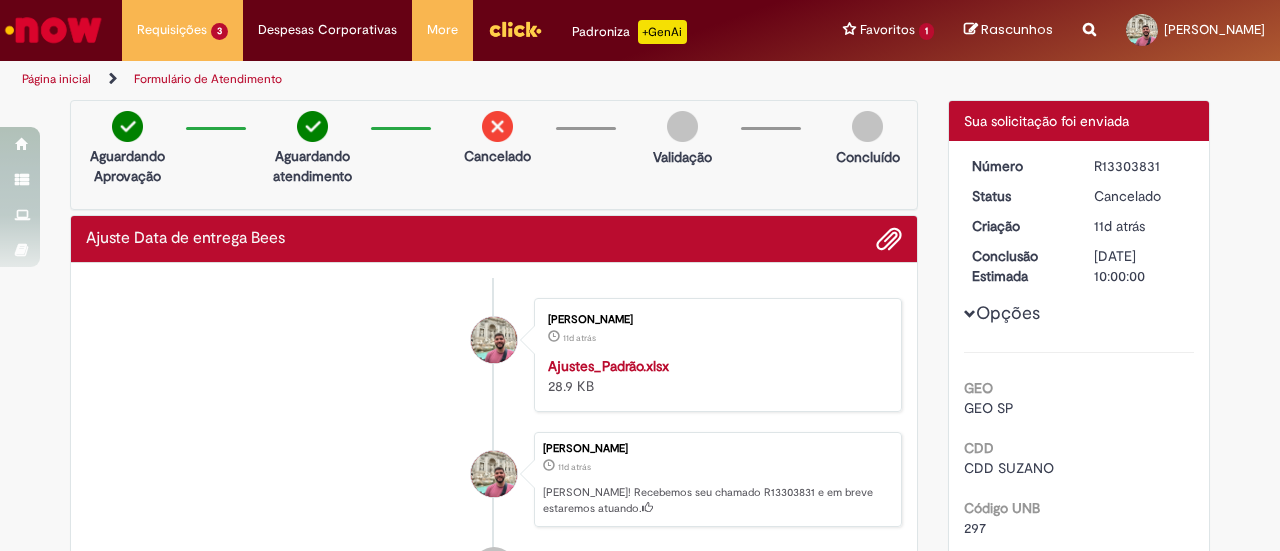 drag, startPoint x: 112, startPoint y: 38, endPoint x: 97, endPoint y: 38, distance: 15 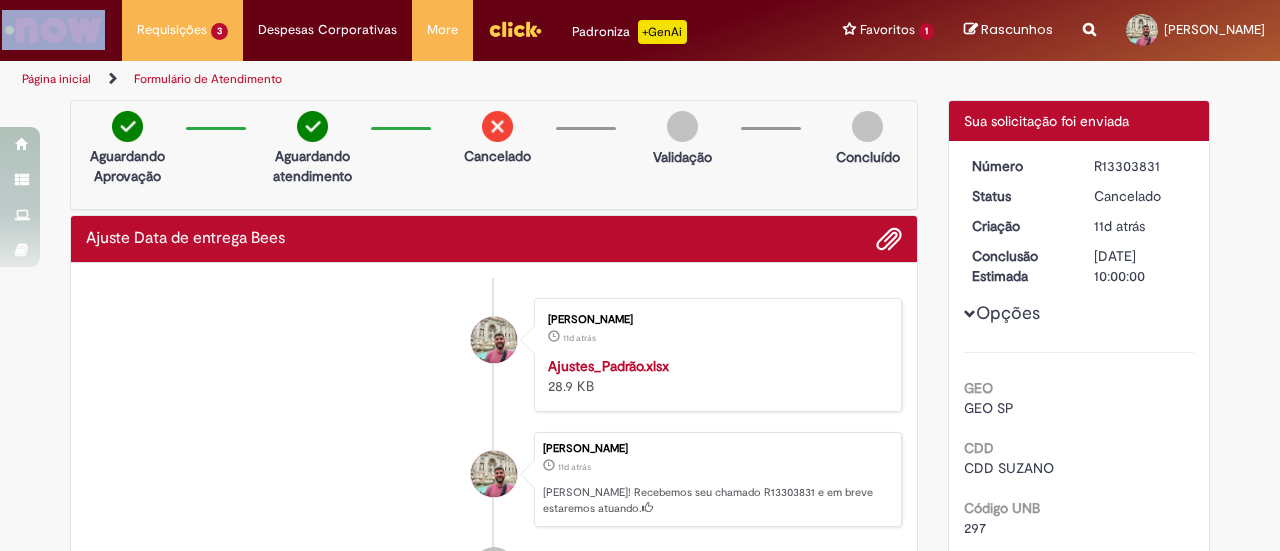 click at bounding box center [53, 30] 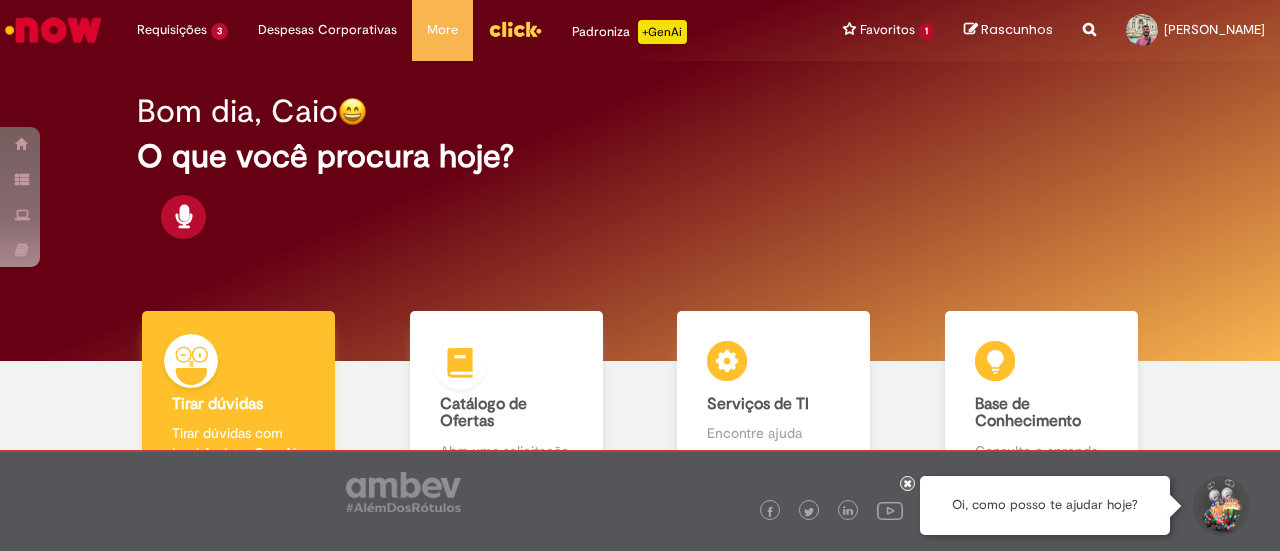 scroll, scrollTop: 0, scrollLeft: 0, axis: both 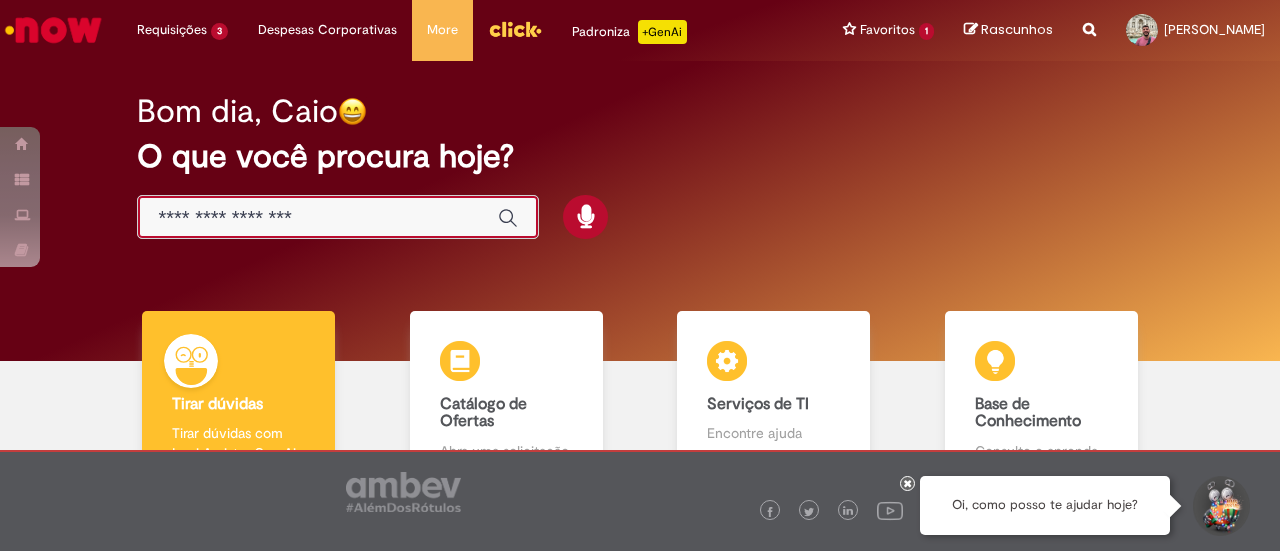 click at bounding box center [318, 218] 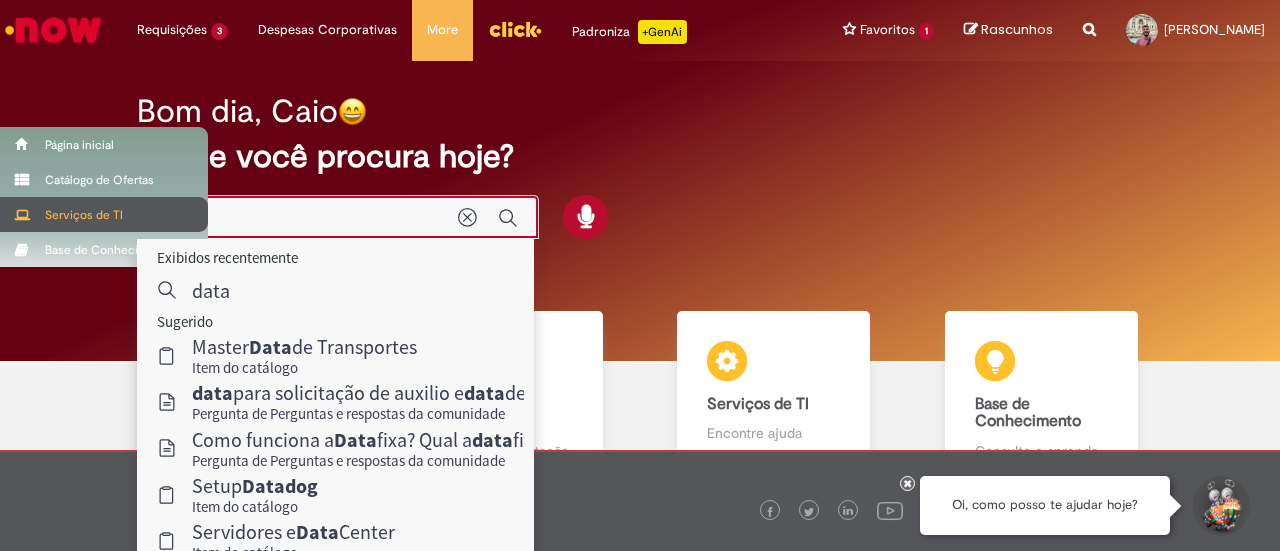 drag, startPoint x: 262, startPoint y: 215, endPoint x: 0, endPoint y: 223, distance: 262.1221 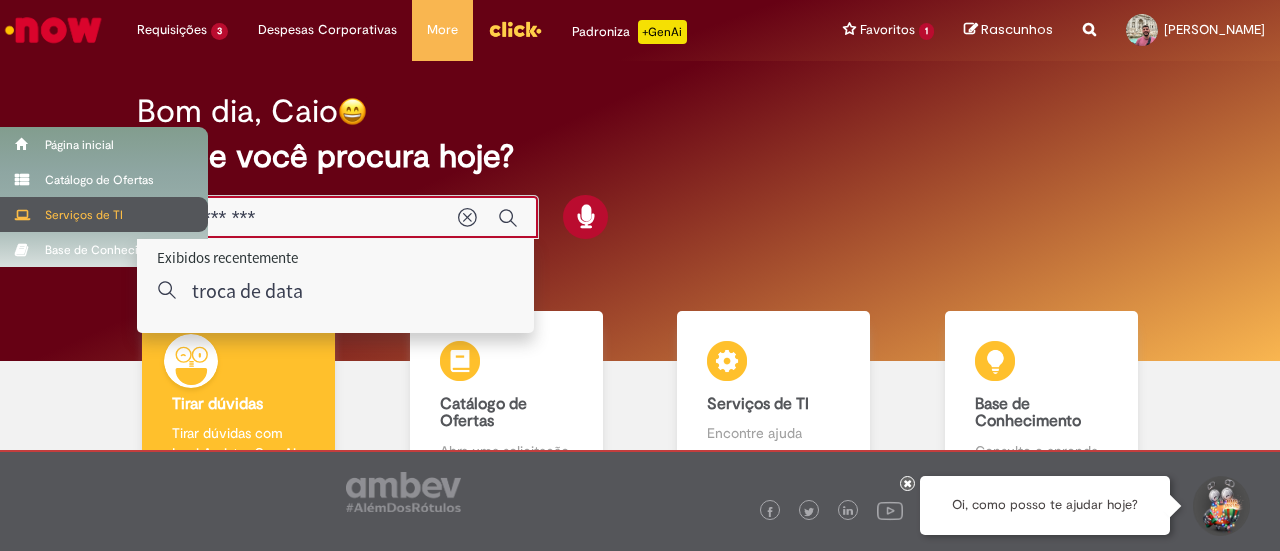 drag, startPoint x: 313, startPoint y: 213, endPoint x: 0, endPoint y: 221, distance: 313.10223 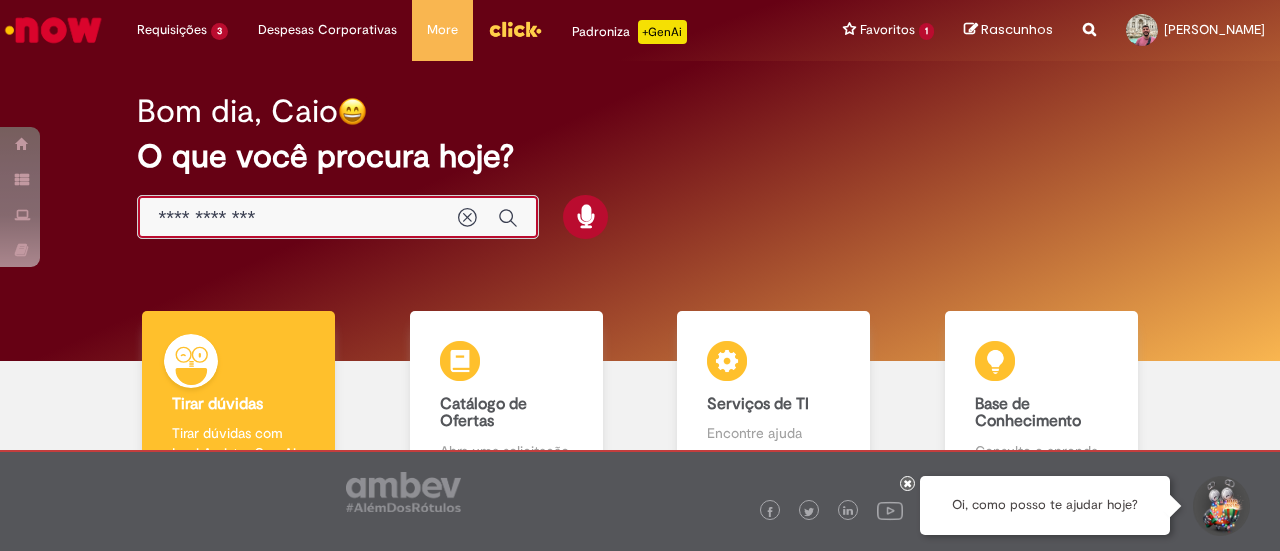 type on "**********" 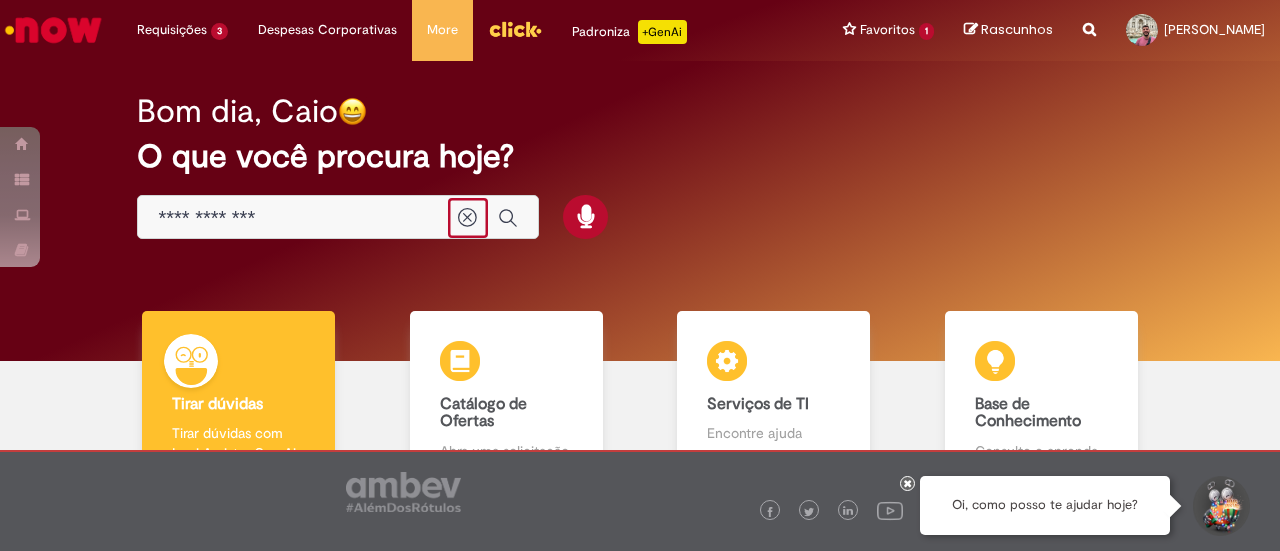 drag, startPoint x: 470, startPoint y: 209, endPoint x: 469, endPoint y: 221, distance: 12.0415945 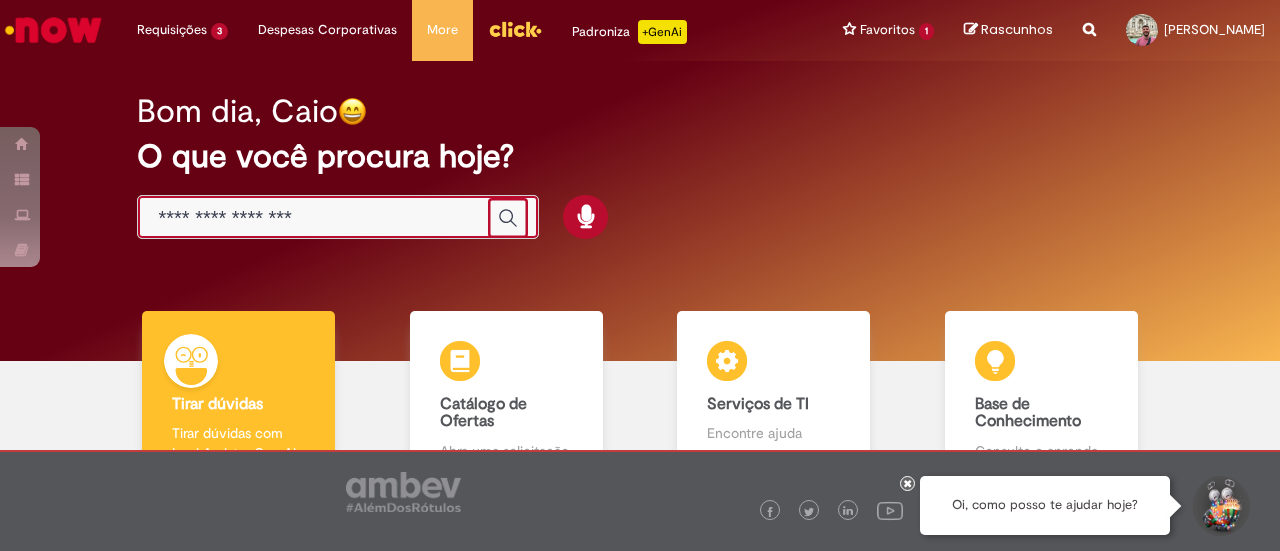 click at bounding box center [318, 218] 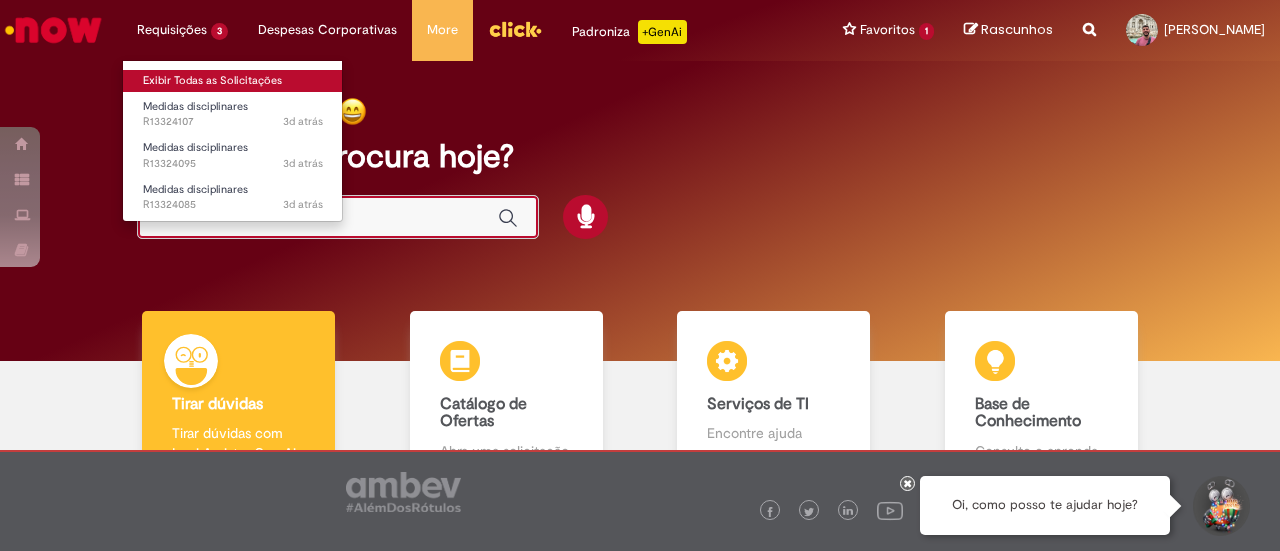 click on "Exibir Todas as Solicitações" at bounding box center (233, 81) 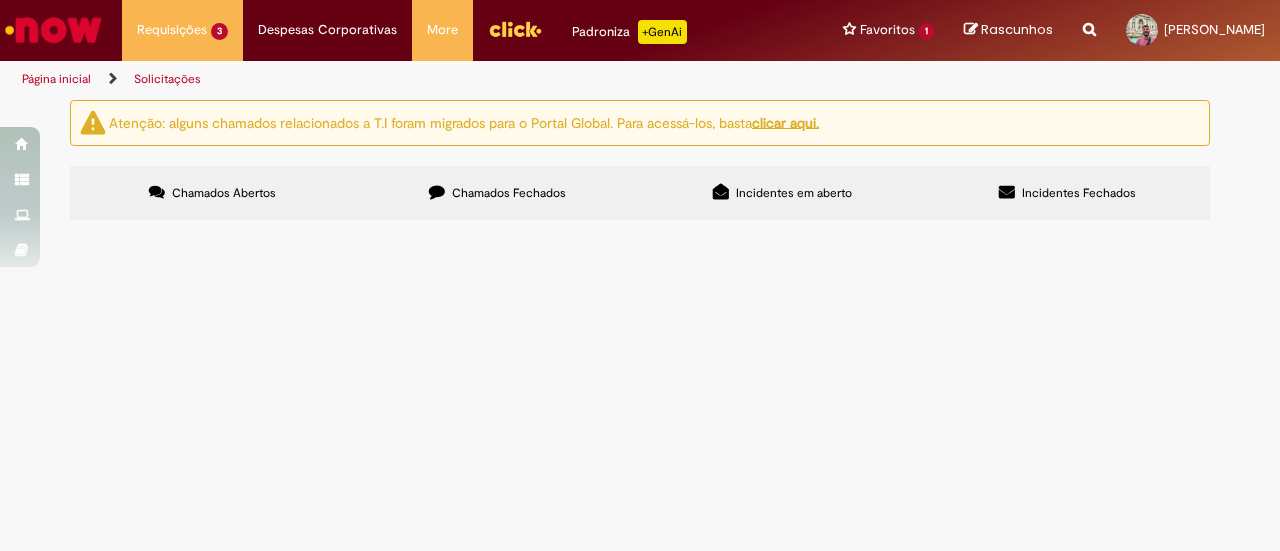 click on "Chamados Fechados" at bounding box center (497, 193) 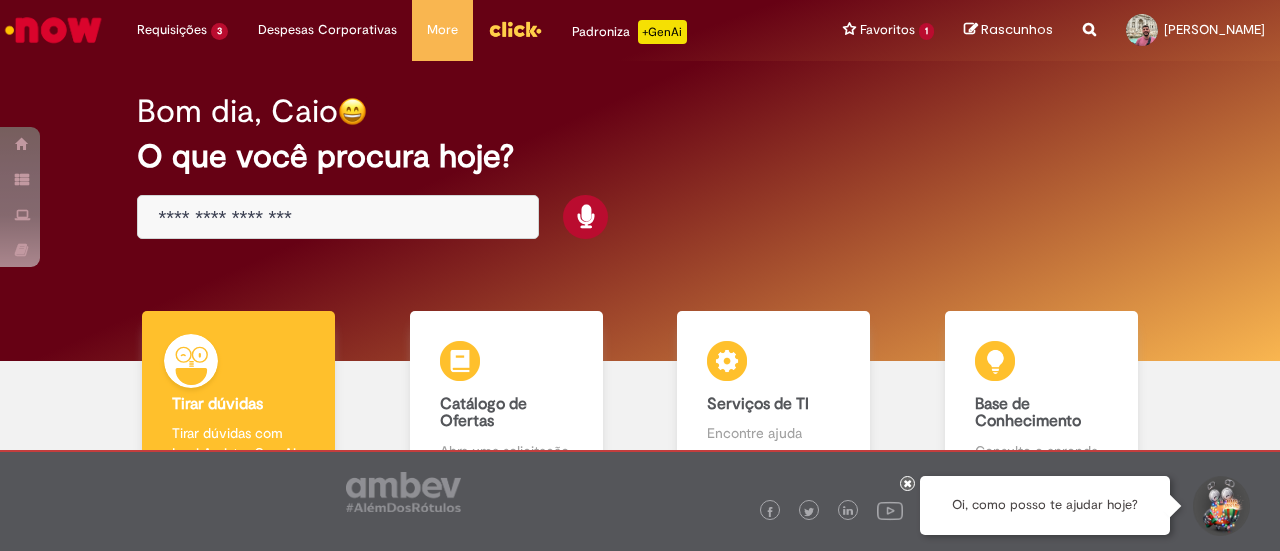 scroll, scrollTop: 0, scrollLeft: 0, axis: both 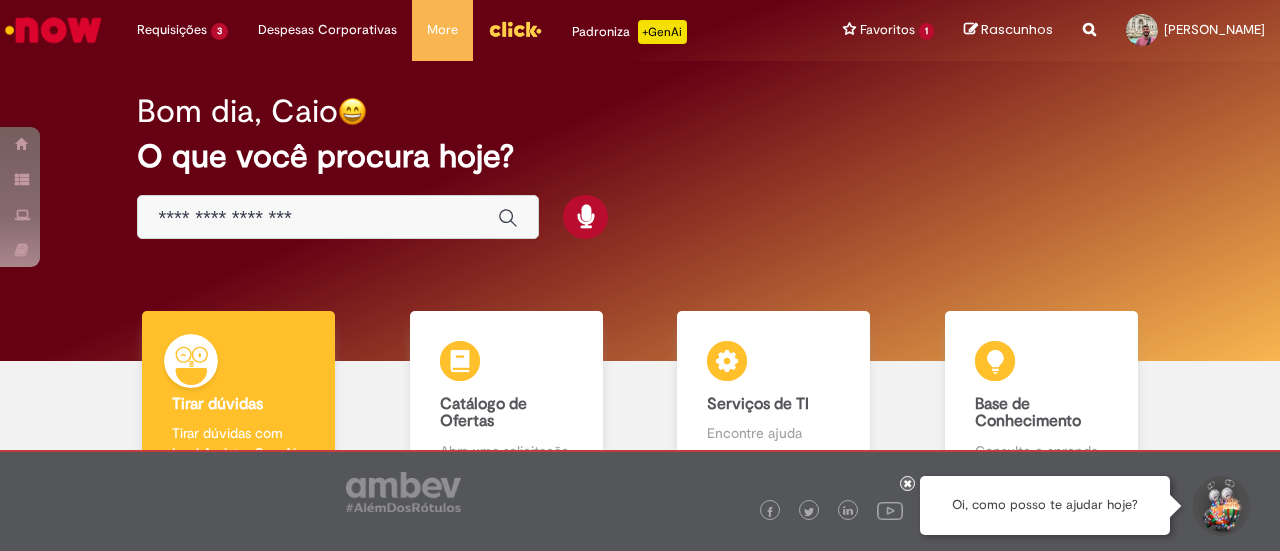 click at bounding box center (318, 218) 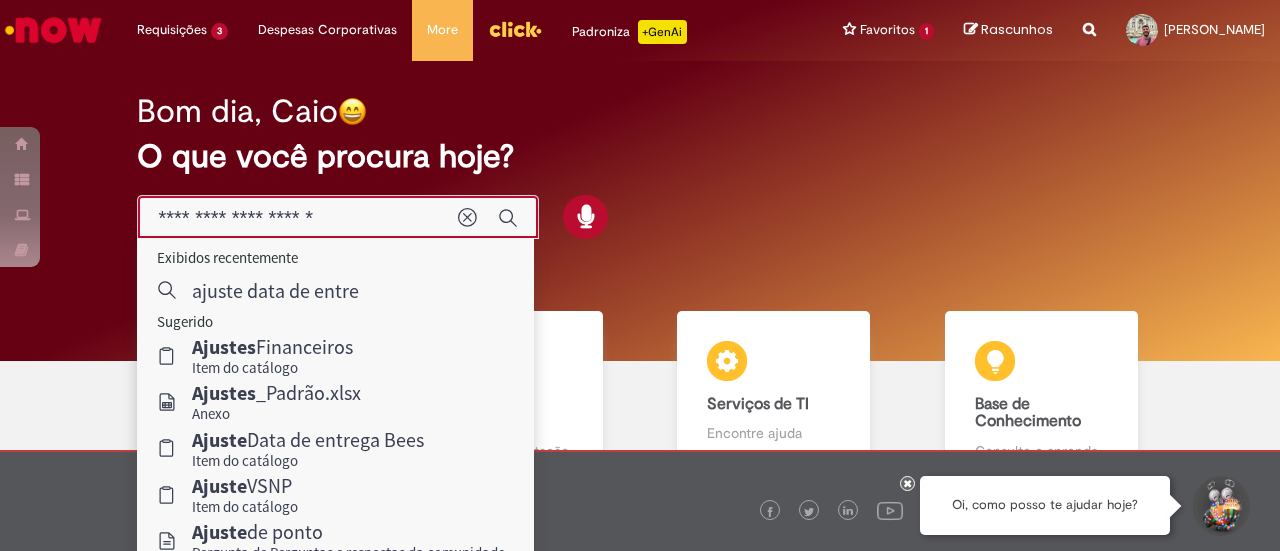 type on "**********" 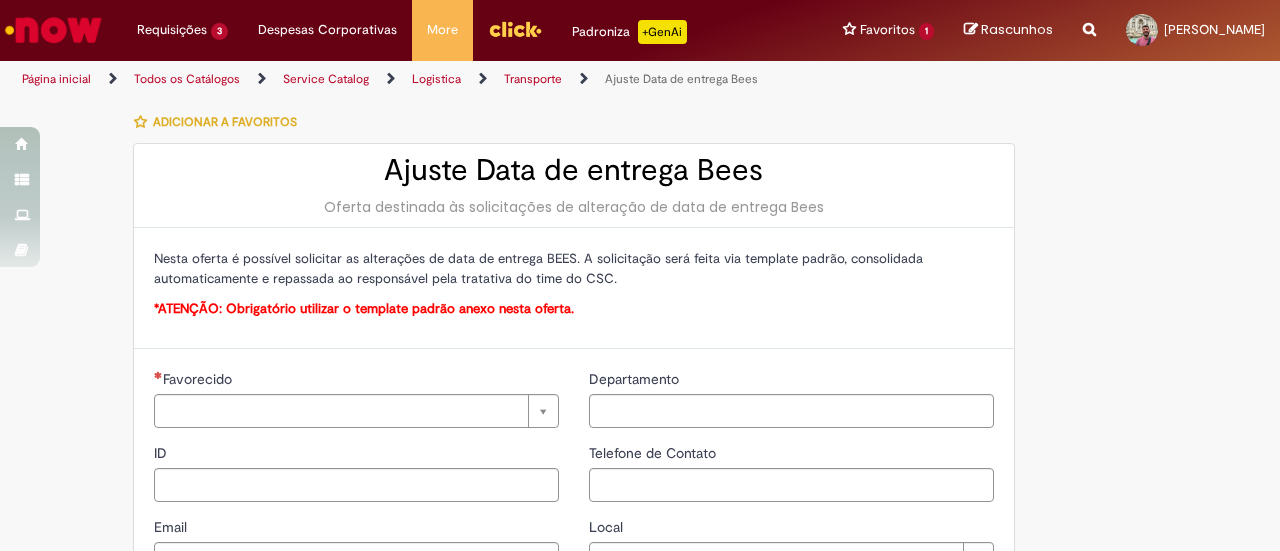 type on "********" 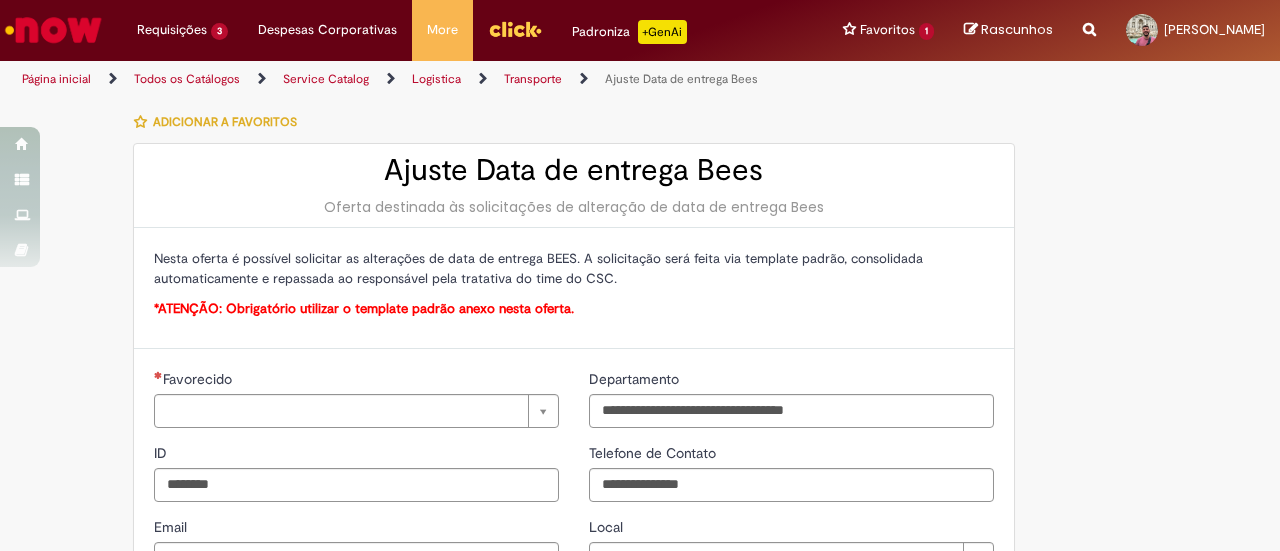 type on "**********" 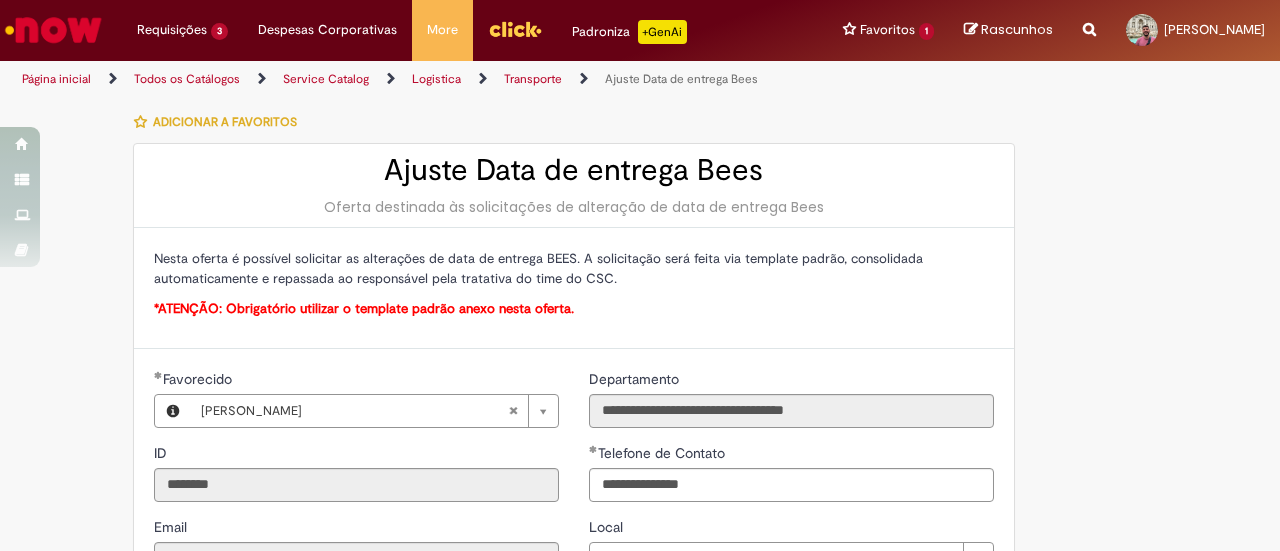 type on "**********" 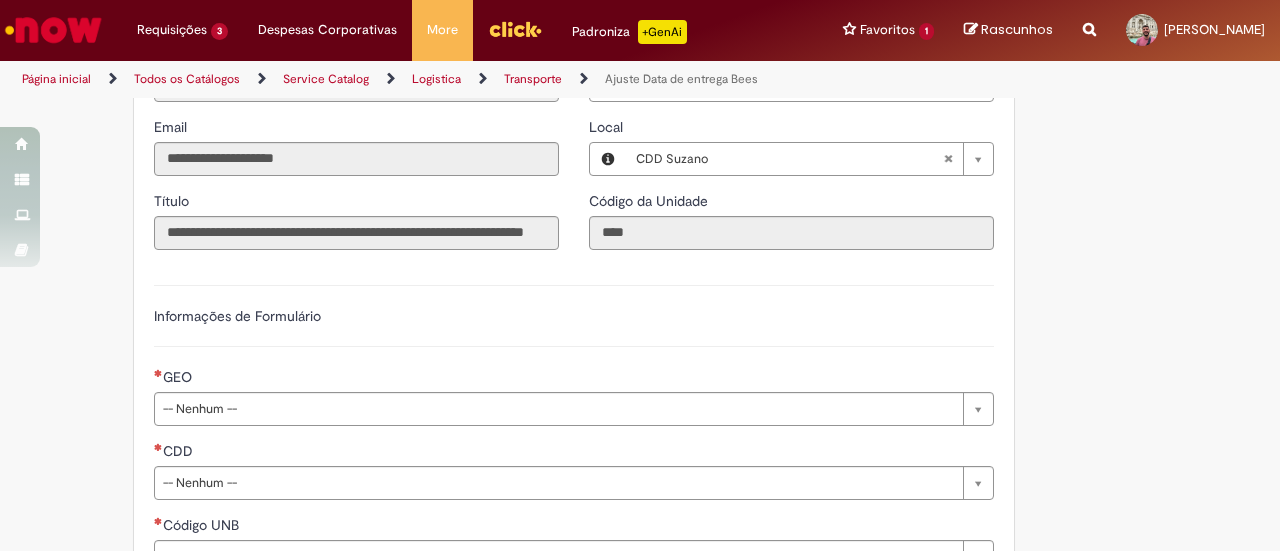 scroll, scrollTop: 500, scrollLeft: 0, axis: vertical 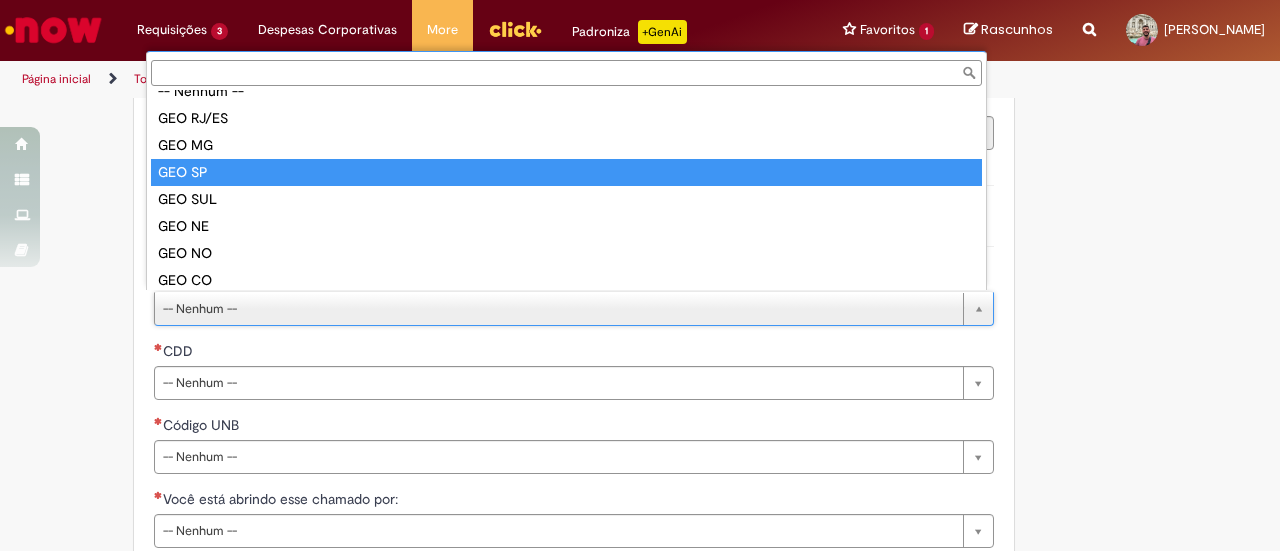 type on "******" 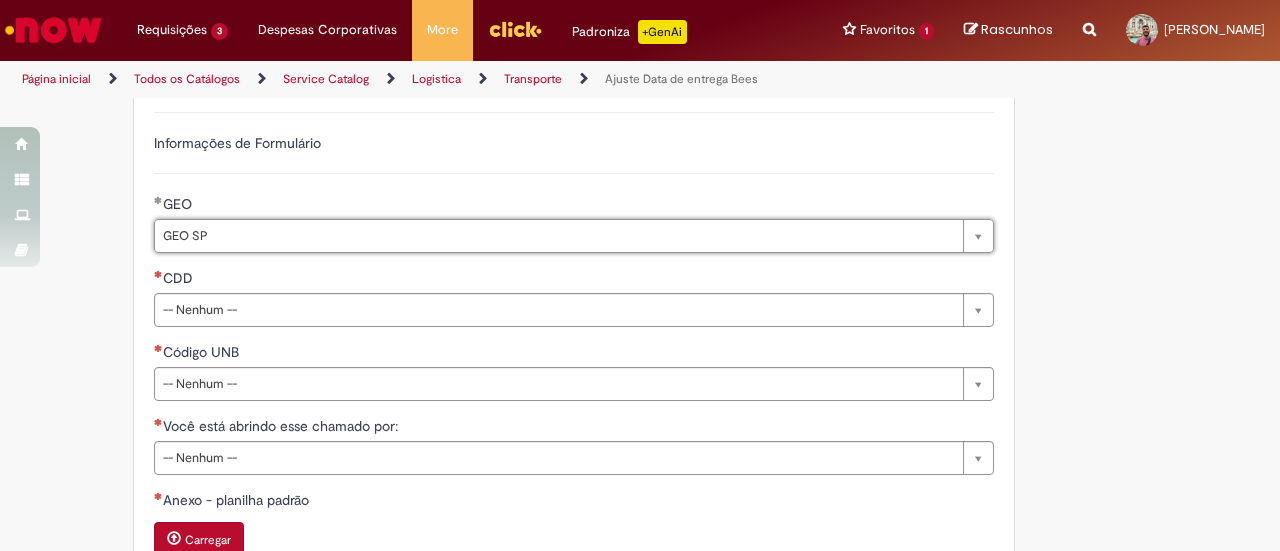 scroll, scrollTop: 700, scrollLeft: 0, axis: vertical 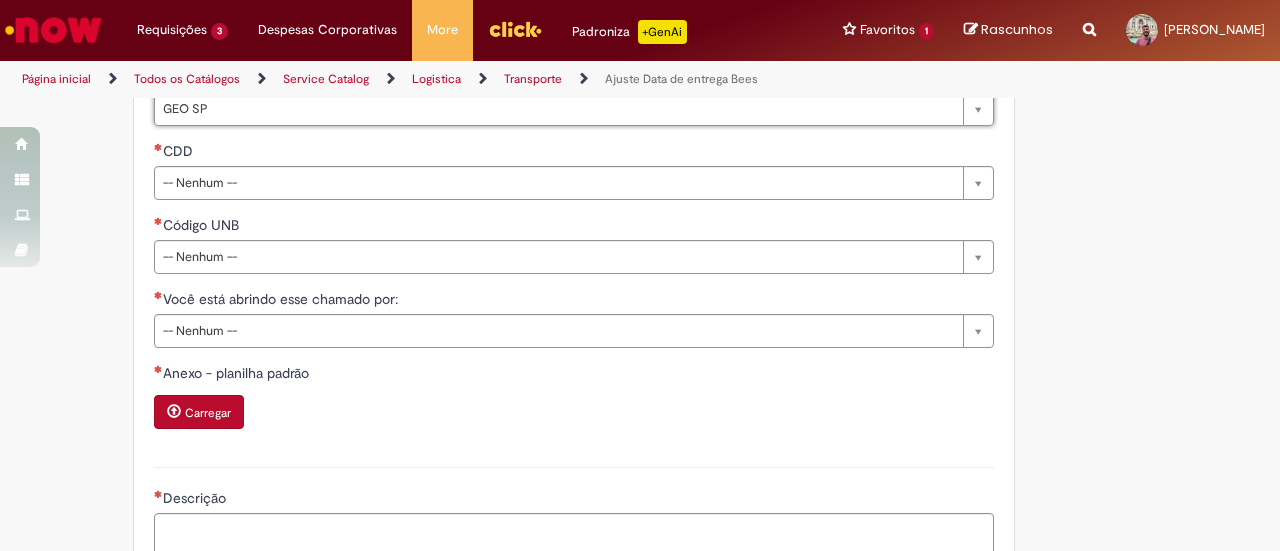 drag, startPoint x: 66, startPoint y: 314, endPoint x: 90, endPoint y: 239, distance: 78.74643 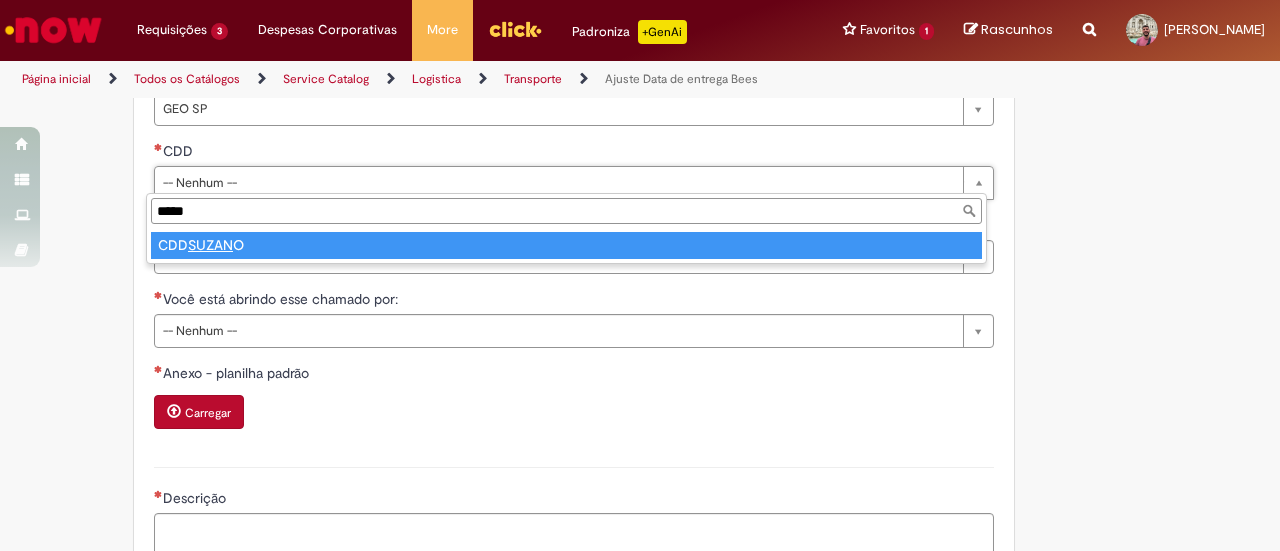 type on "*****" 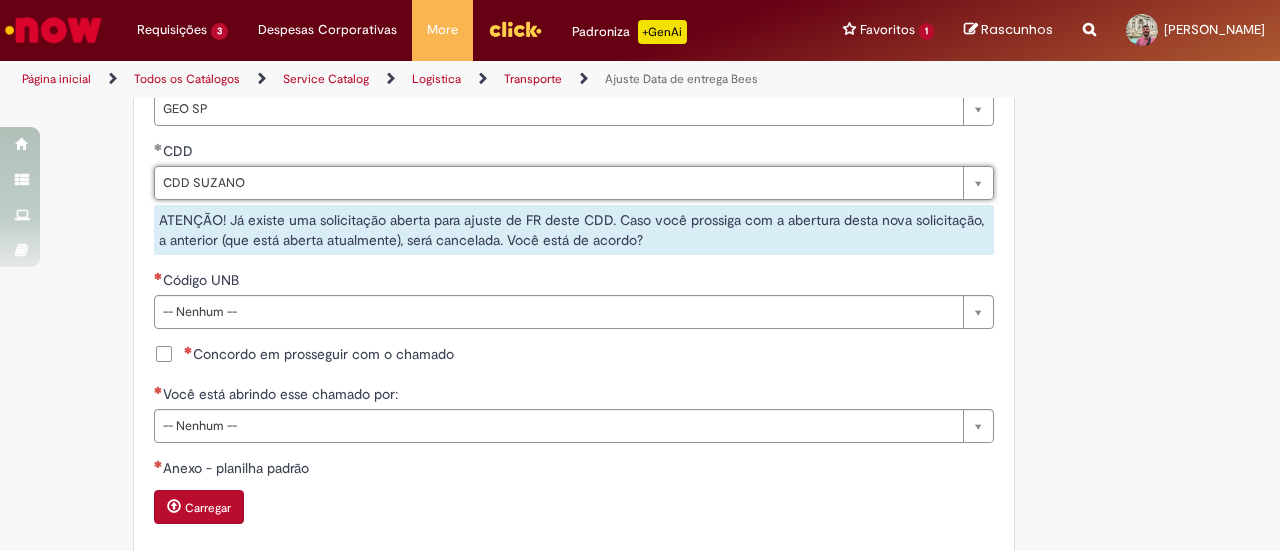 click on "Código UNB" at bounding box center [574, 282] 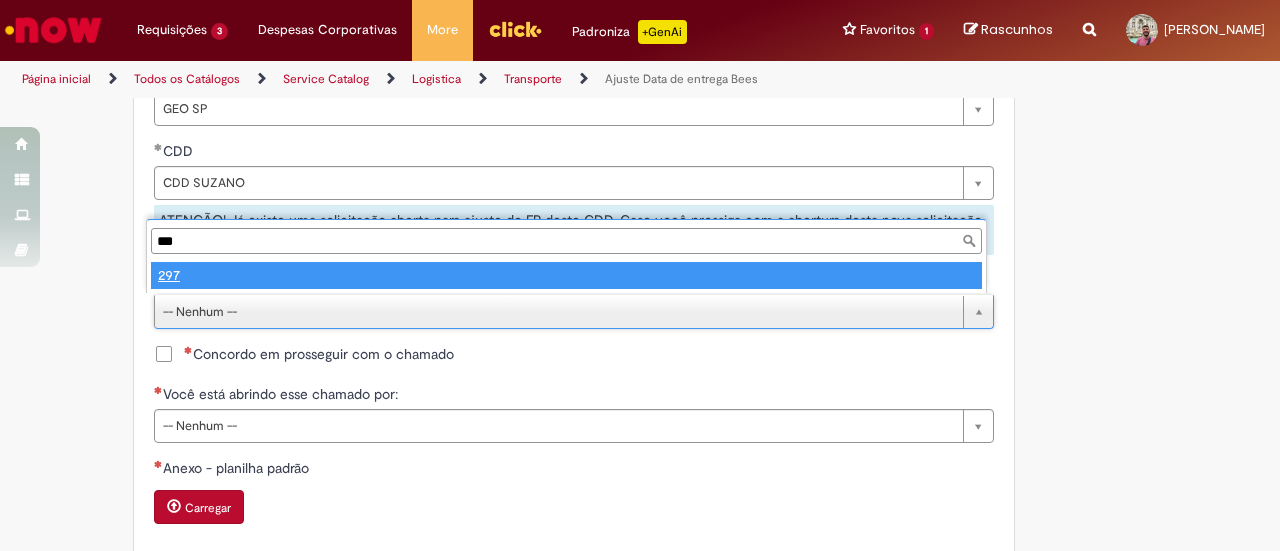 type on "***" 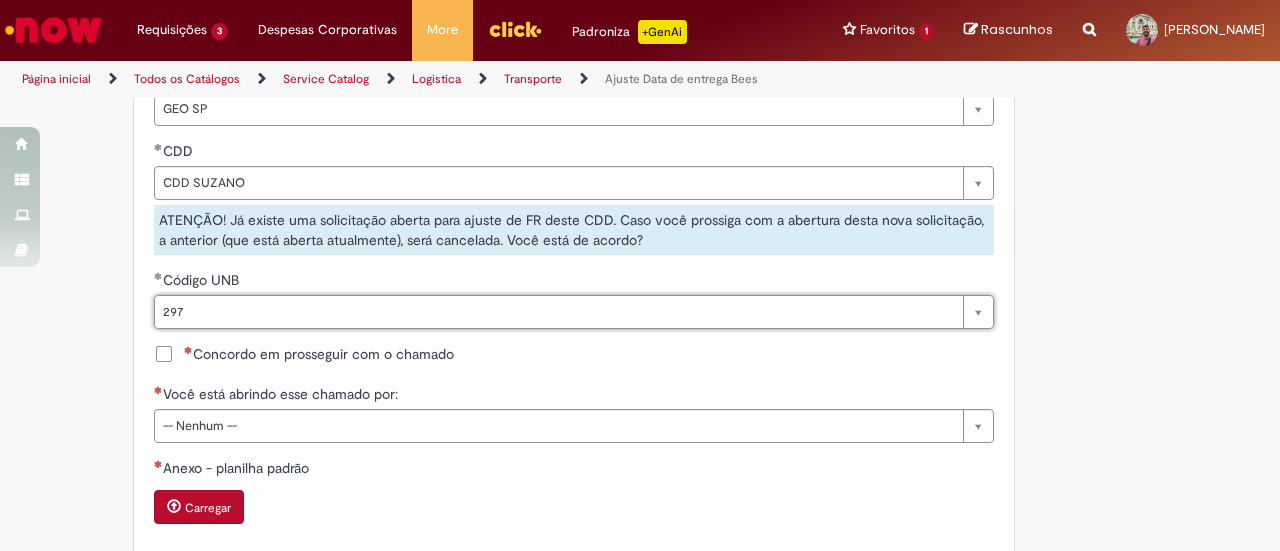 click on "Tire dúvidas com LupiAssist    +GenAI
Oi! Eu sou LupiAssist, uma Inteligência Artificial Generativa em constante aprendizado   Meu conteúdo é monitorado para trazer uma melhor experiência
Dúvidas comuns:
Só mais um instante, estou consultando nossas bases de conhecimento  e escrevendo a melhor resposta pra você!
Title
Lorem ipsum dolor sit amet    Fazer uma nova pergunta
Gerei esta resposta utilizando IA Generativa em conjunto com os nossos padrões. Em caso de divergência, os documentos oficiais prevalecerão.
Saiba mais em:
Ou ligue para:
E aí, te ajudei?
Sim, obrigado!" at bounding box center (640, 154) 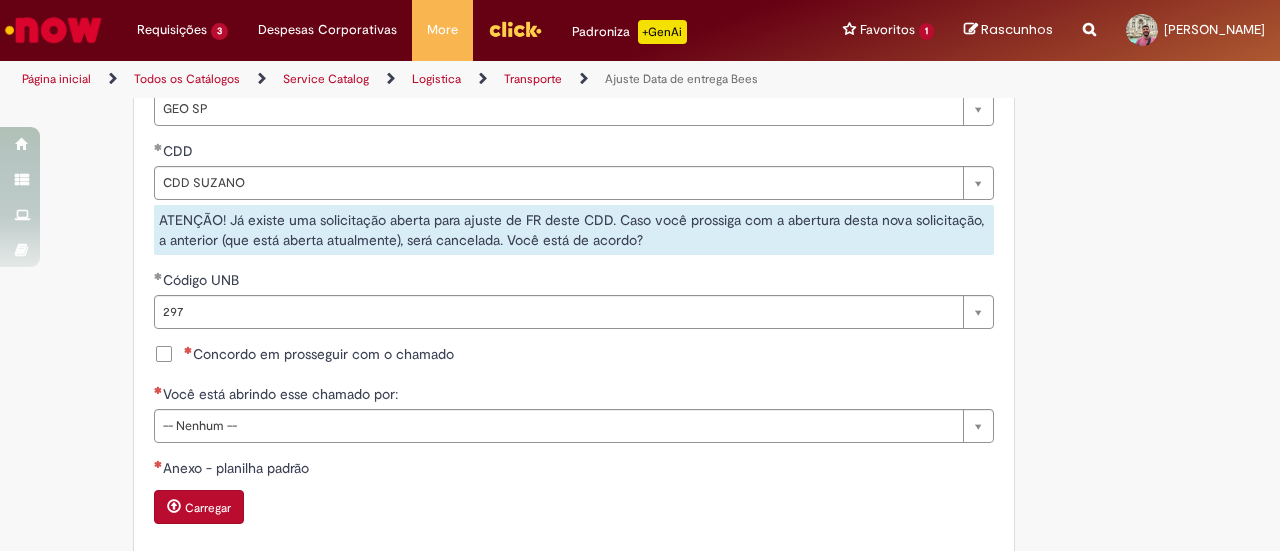 click on "Concordo em prosseguir com o chamado" at bounding box center (319, 354) 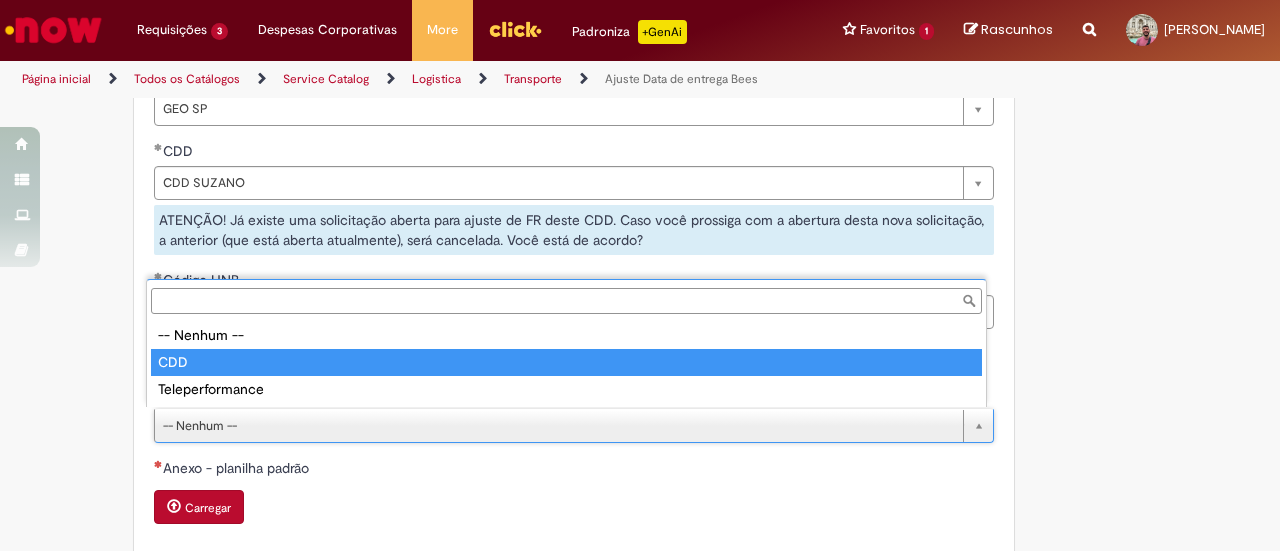 type on "***" 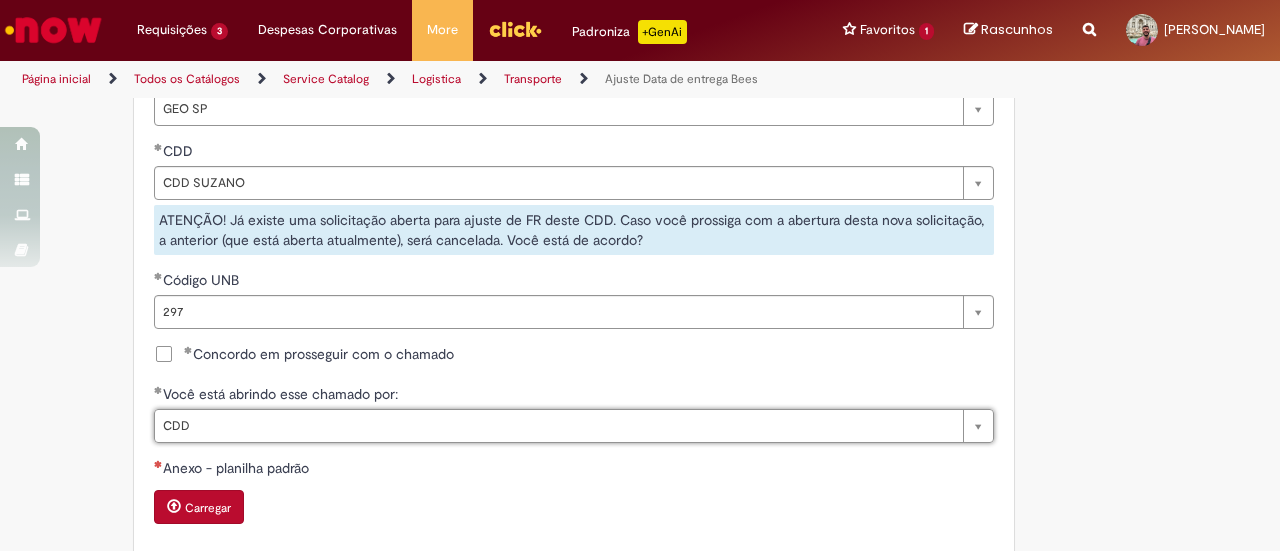 click on "Carregar" at bounding box center (574, 509) 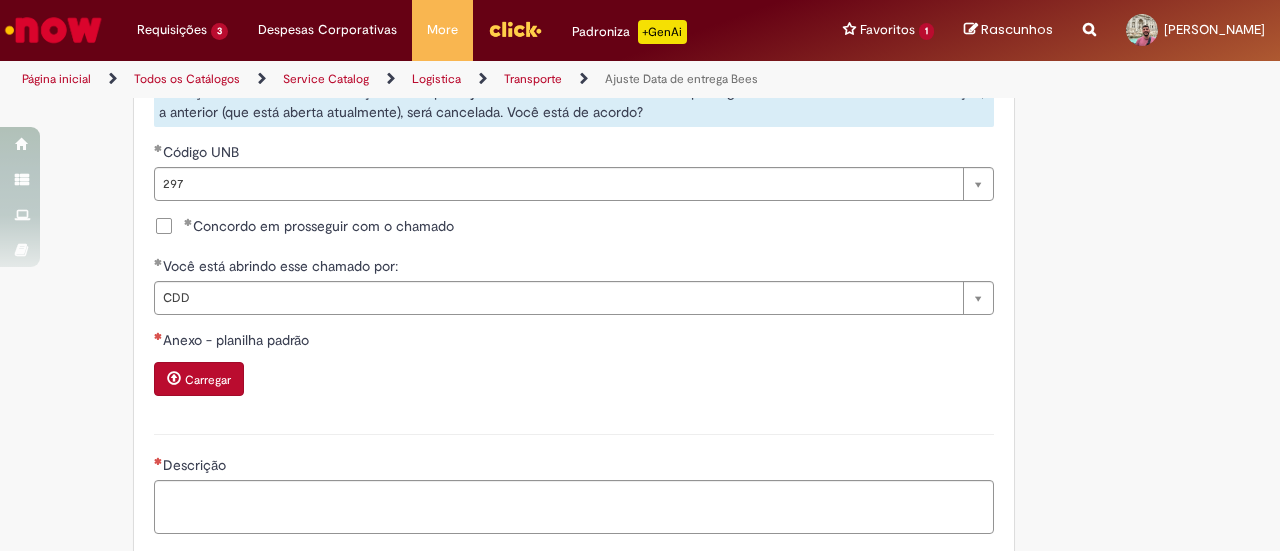 scroll, scrollTop: 900, scrollLeft: 0, axis: vertical 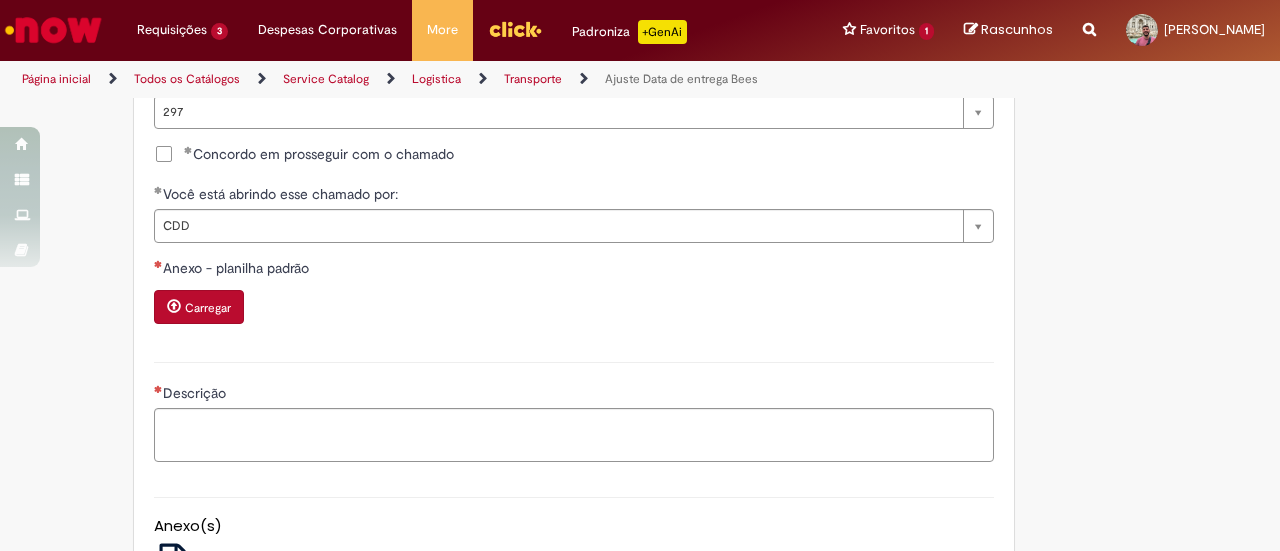 click on "Carregar" at bounding box center [208, 308] 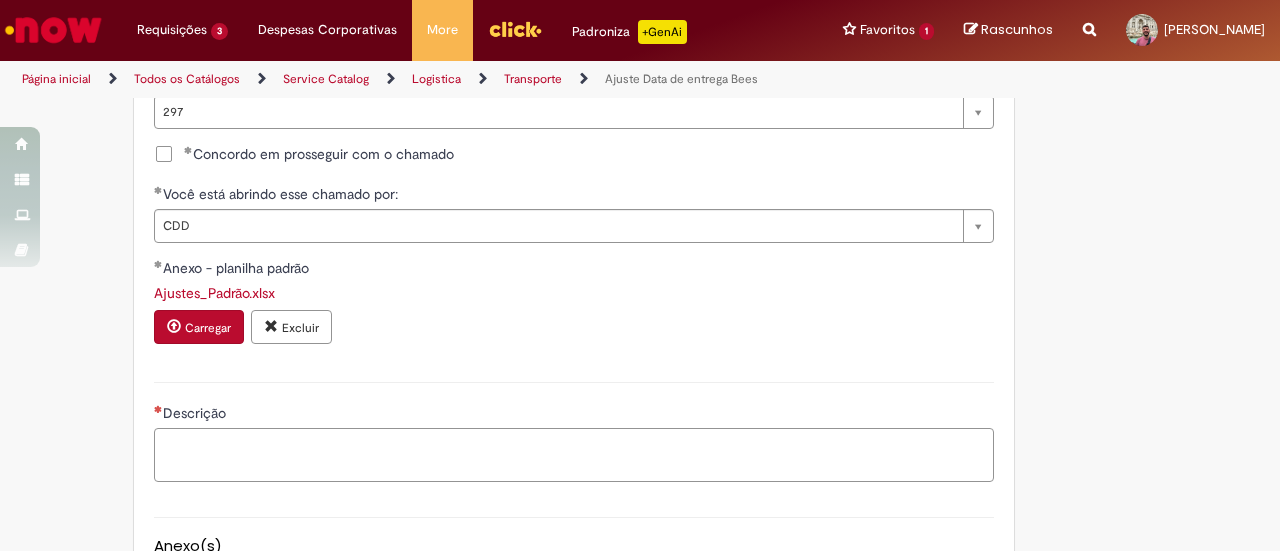 click on "Descrição" at bounding box center [574, 454] 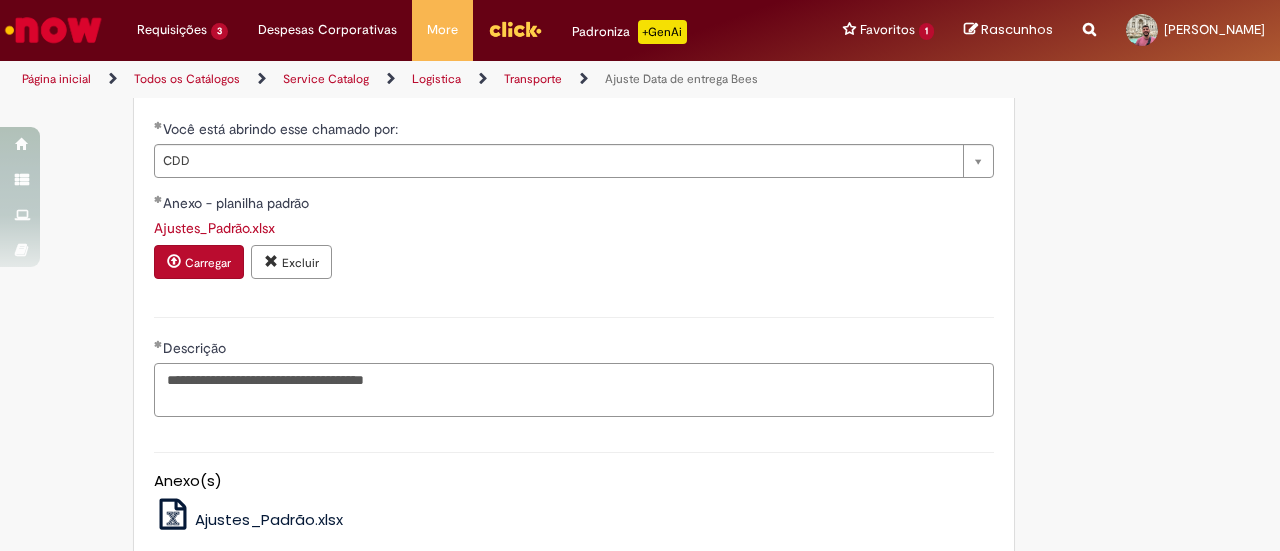 scroll, scrollTop: 1072, scrollLeft: 0, axis: vertical 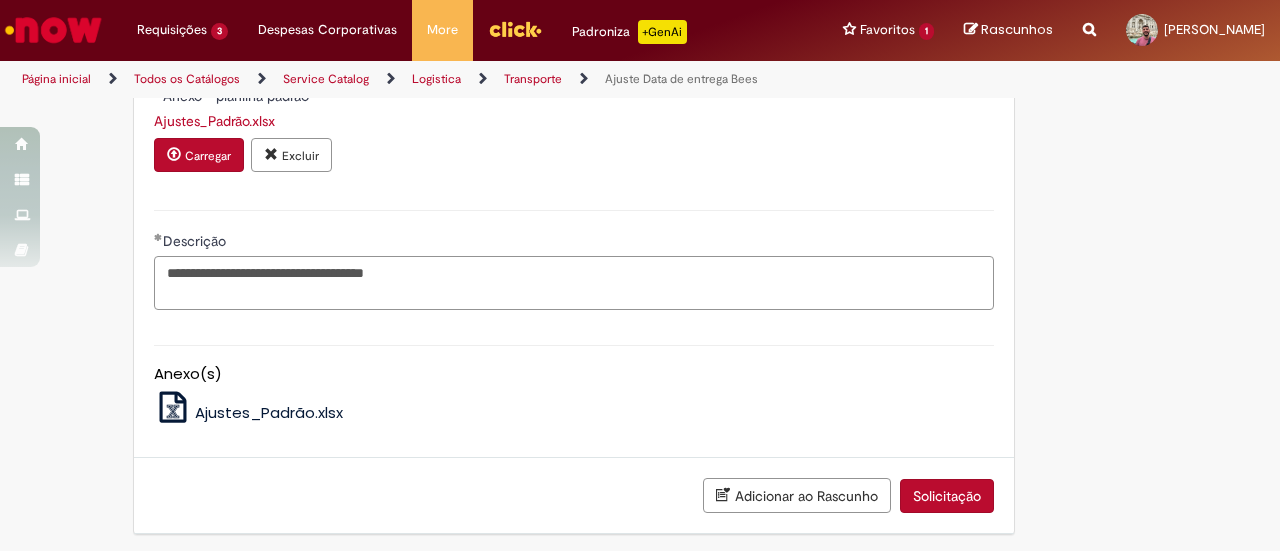 type on "**********" 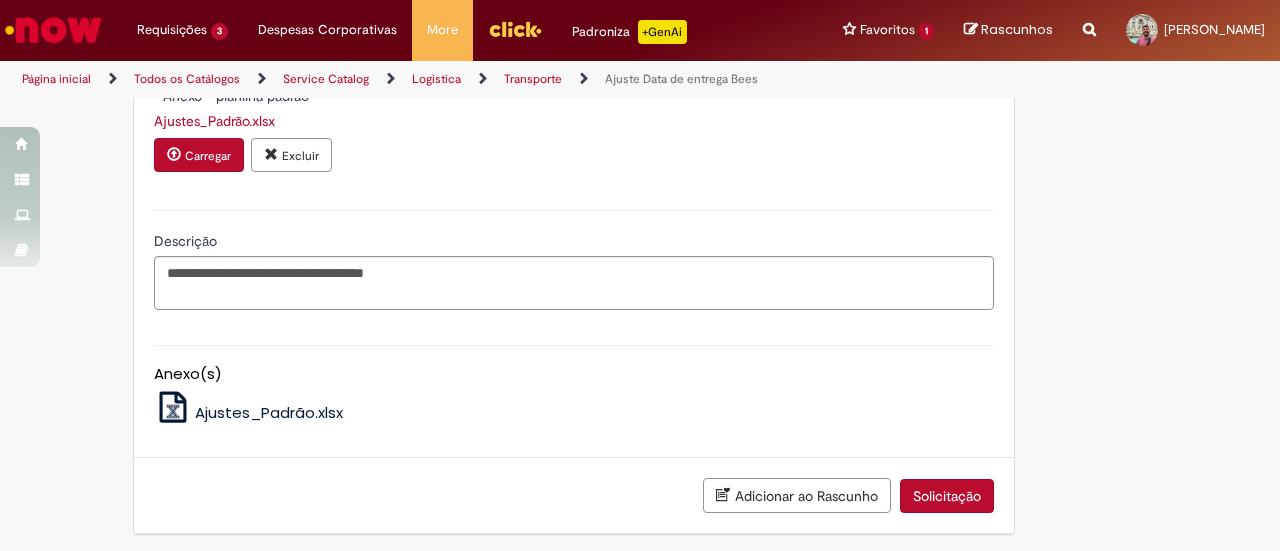 click on "Ajustes_Padrão.xlsx" at bounding box center (269, 412) 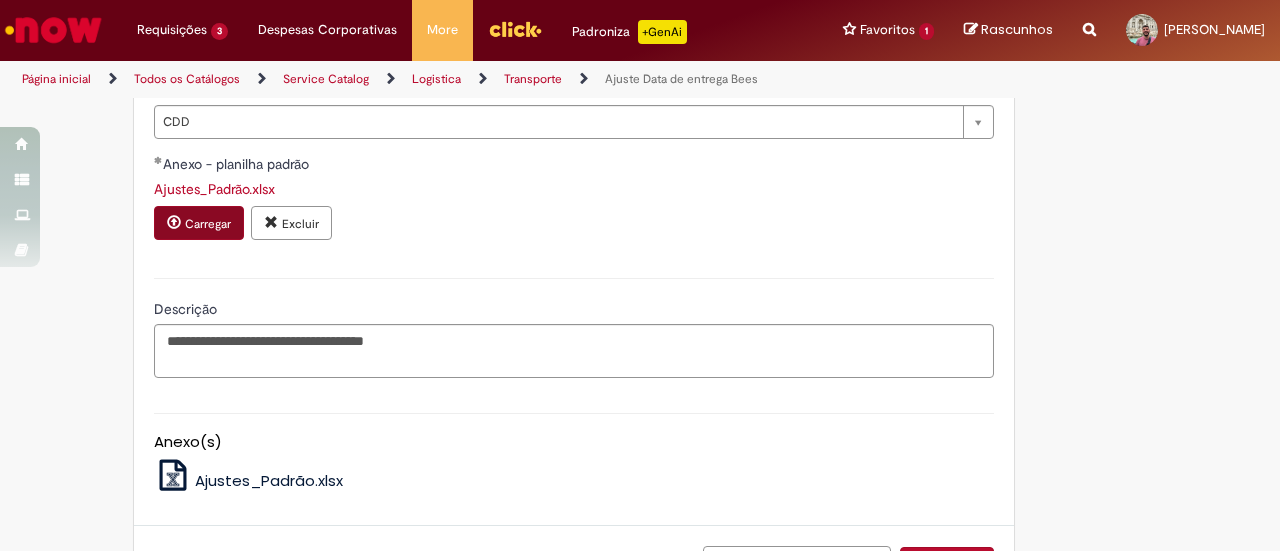 scroll, scrollTop: 972, scrollLeft: 0, axis: vertical 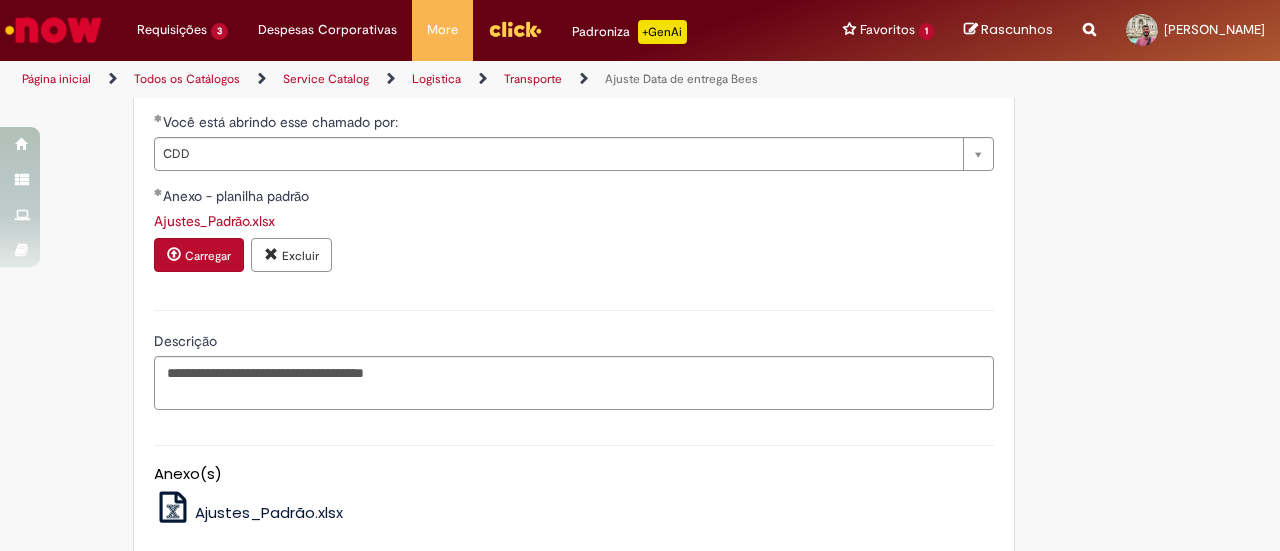 click on "Excluir" at bounding box center (300, 256) 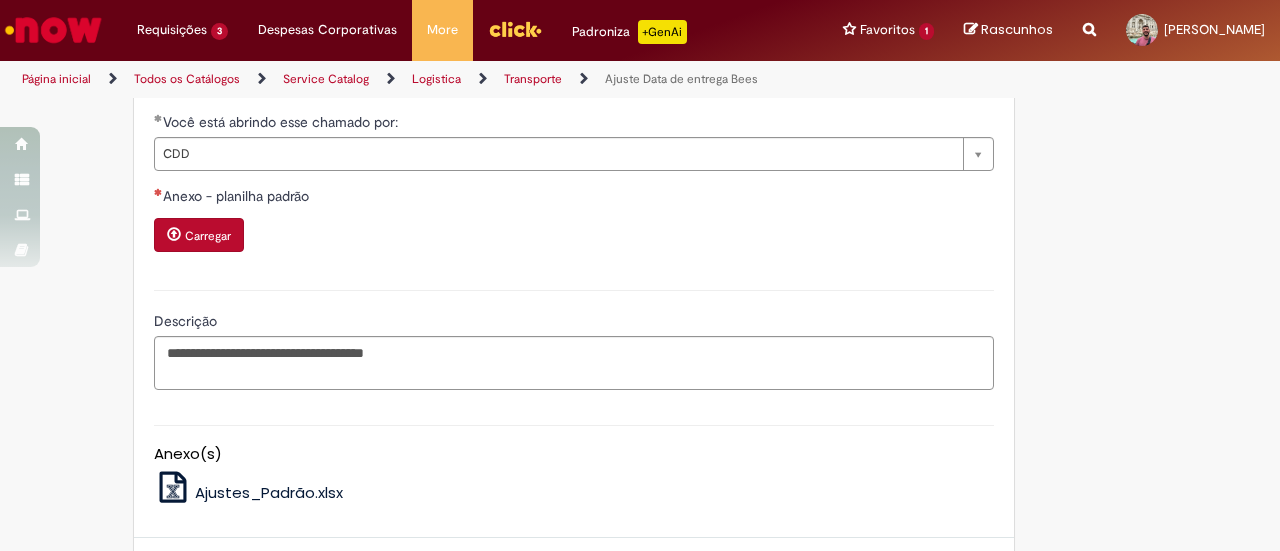 click on "Carregar" at bounding box center (208, 236) 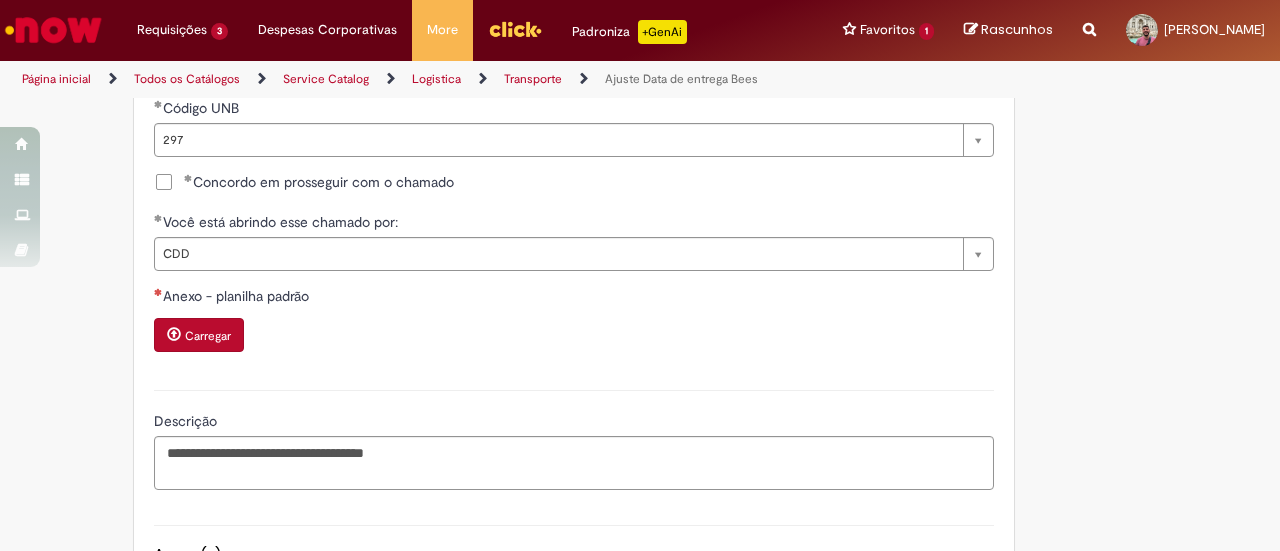 click on "Carregar" at bounding box center [208, 336] 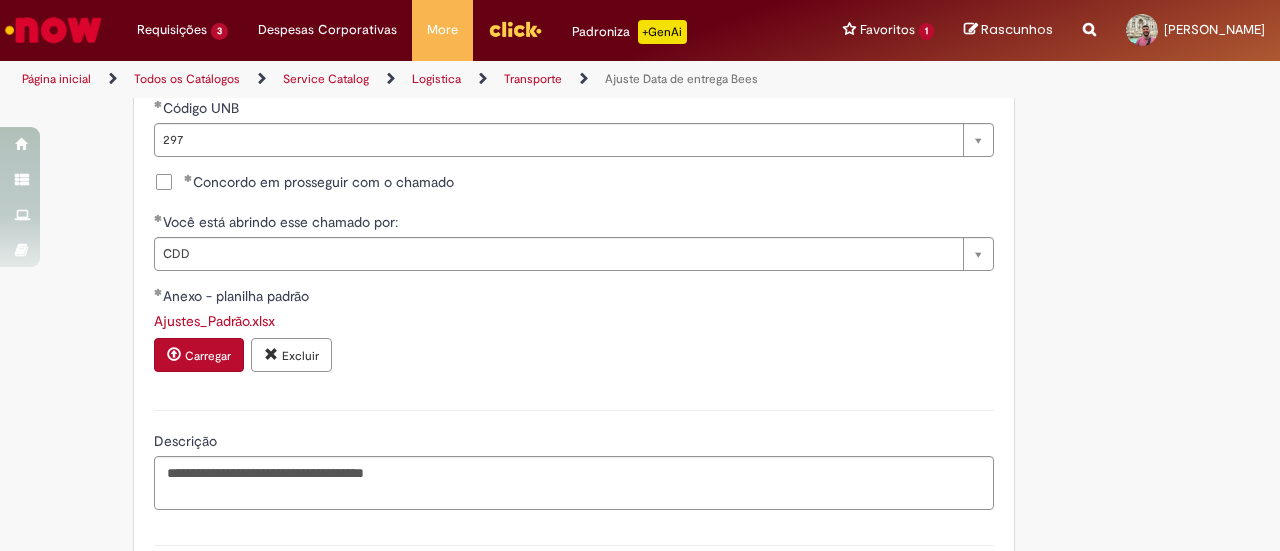 click on "Ajustes_Padrão.xlsx" at bounding box center (214, 321) 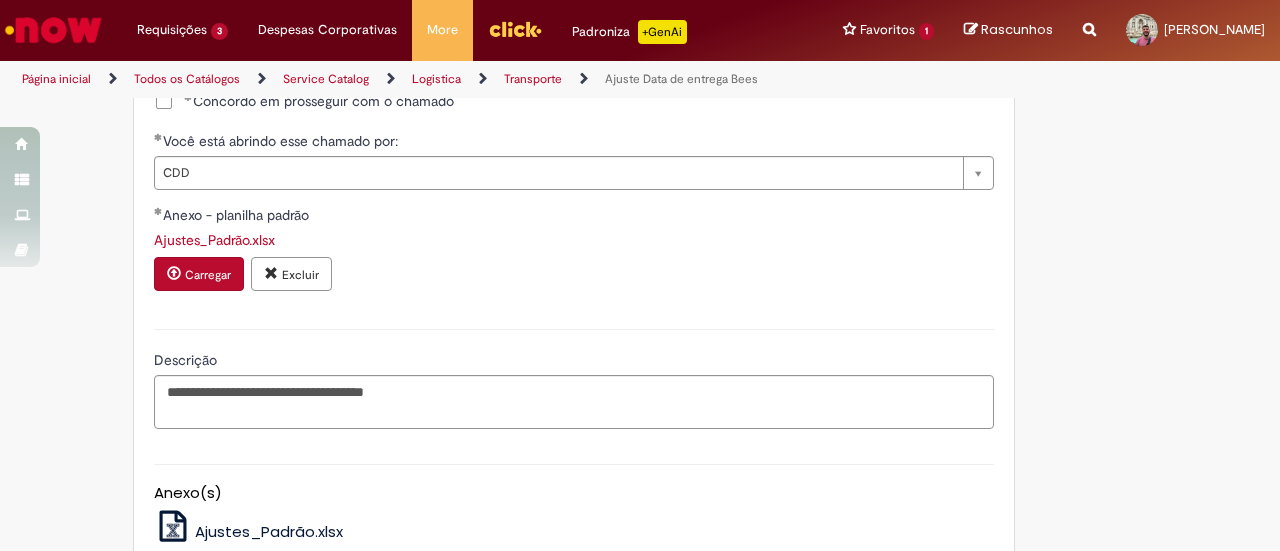 scroll, scrollTop: 1072, scrollLeft: 0, axis: vertical 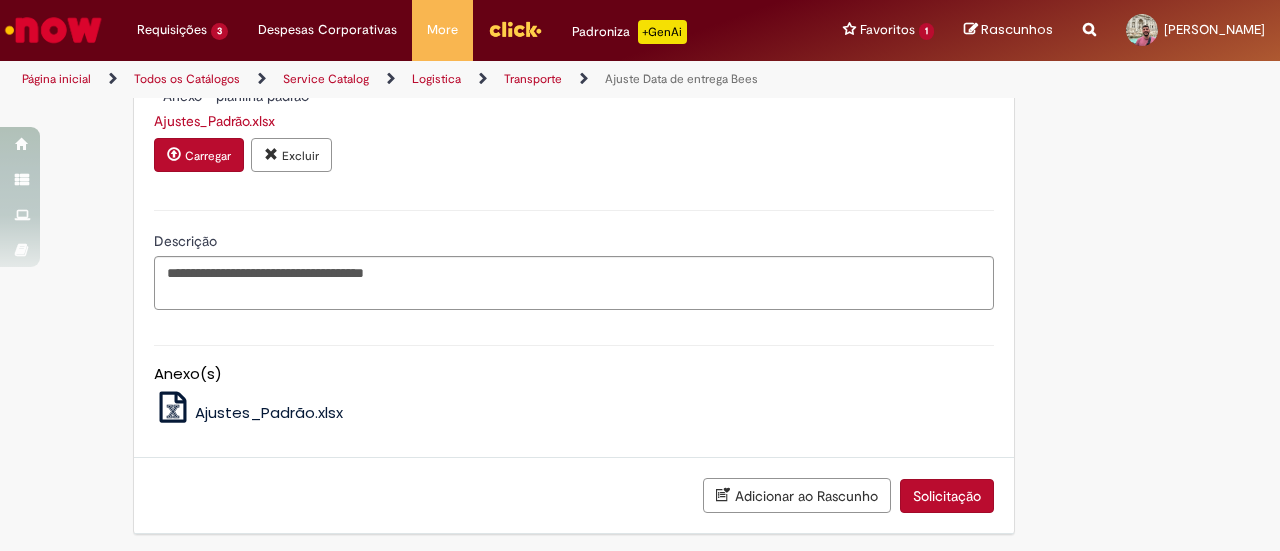 click on "Solicitação" at bounding box center (947, 496) 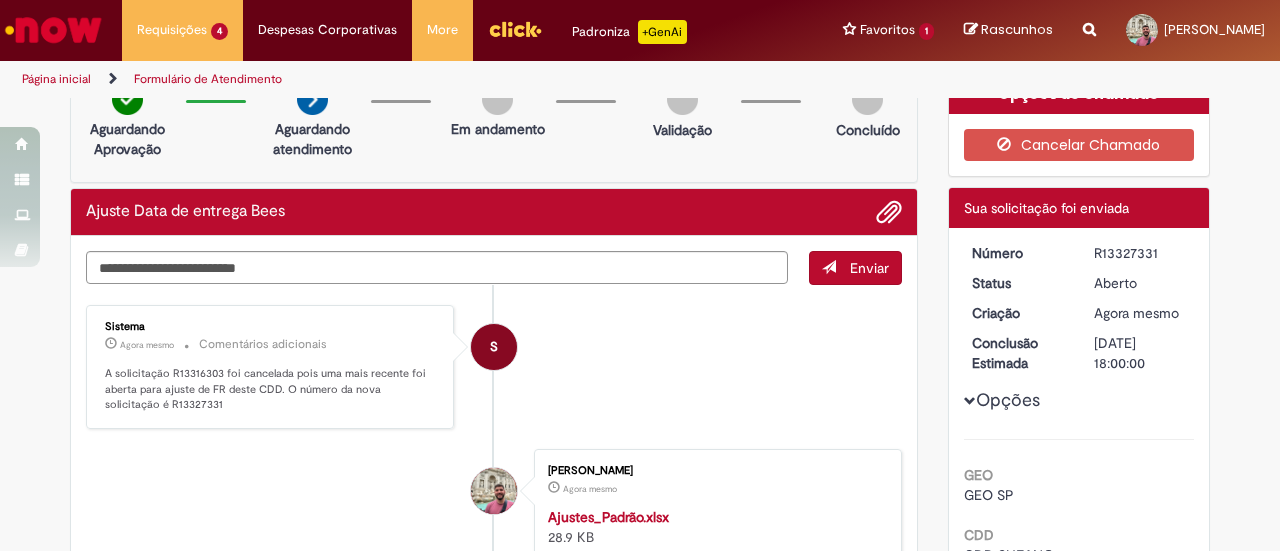 scroll, scrollTop: 0, scrollLeft: 0, axis: both 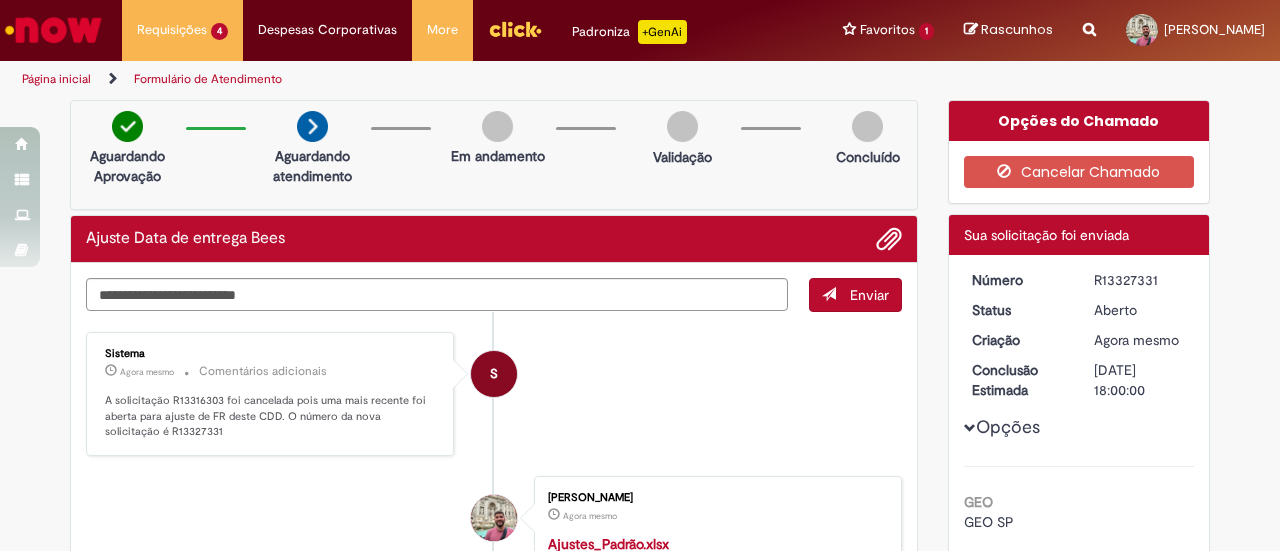 click on "A solicitação R13316303 foi cancelada pois uma mais recente foi aberta para ajuste de FR deste CDD. O número da nova solicitação é R13327331" at bounding box center (271, 416) 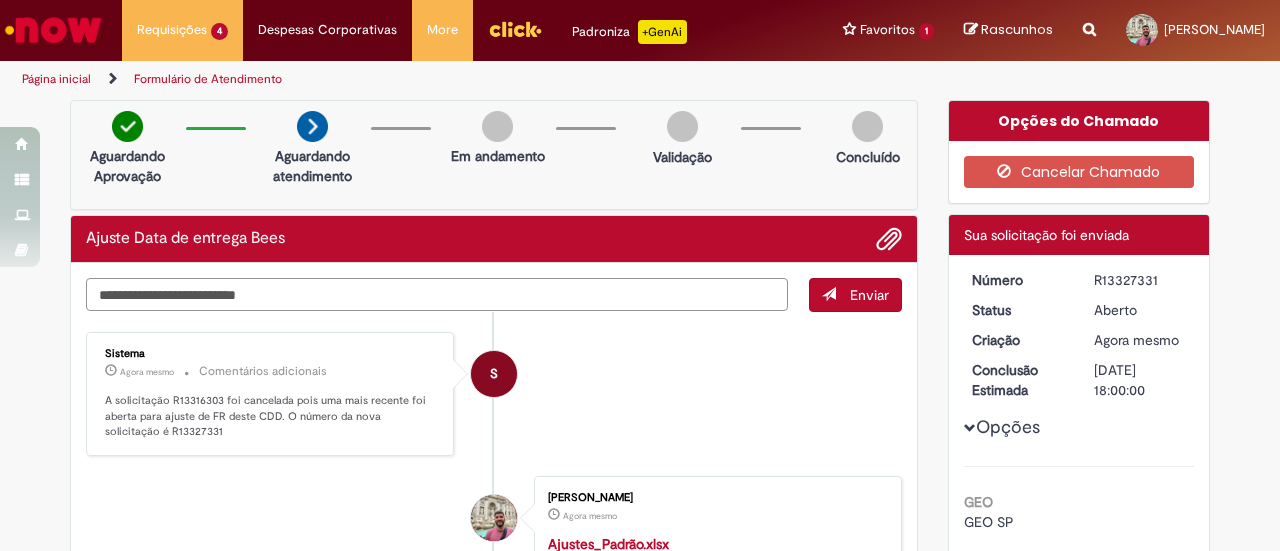 click at bounding box center [437, 294] 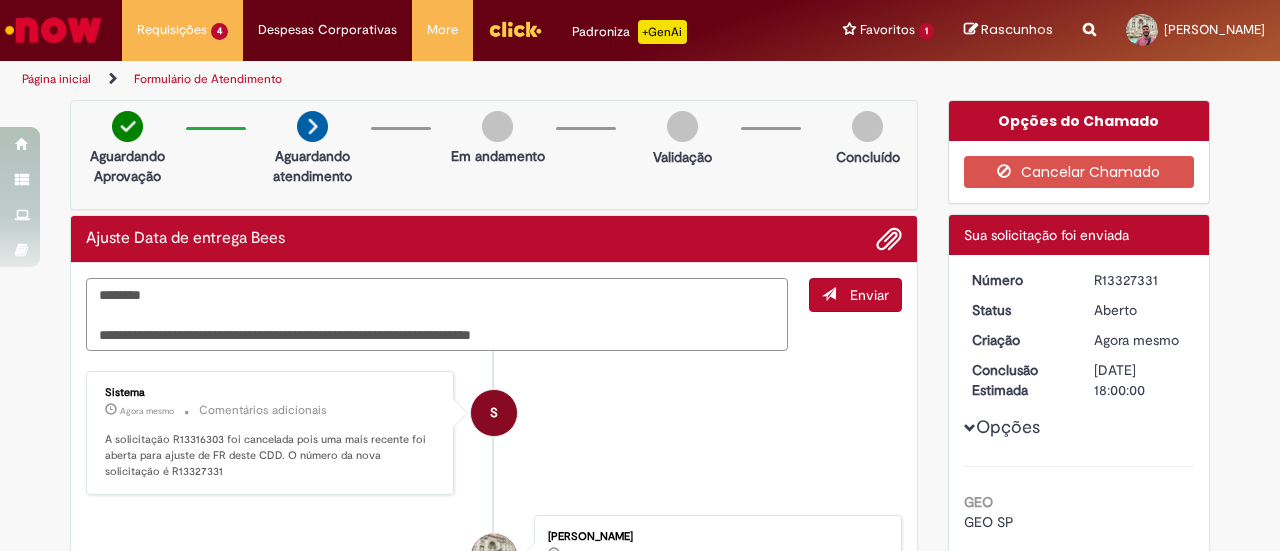 click on "**********" at bounding box center (437, 314) 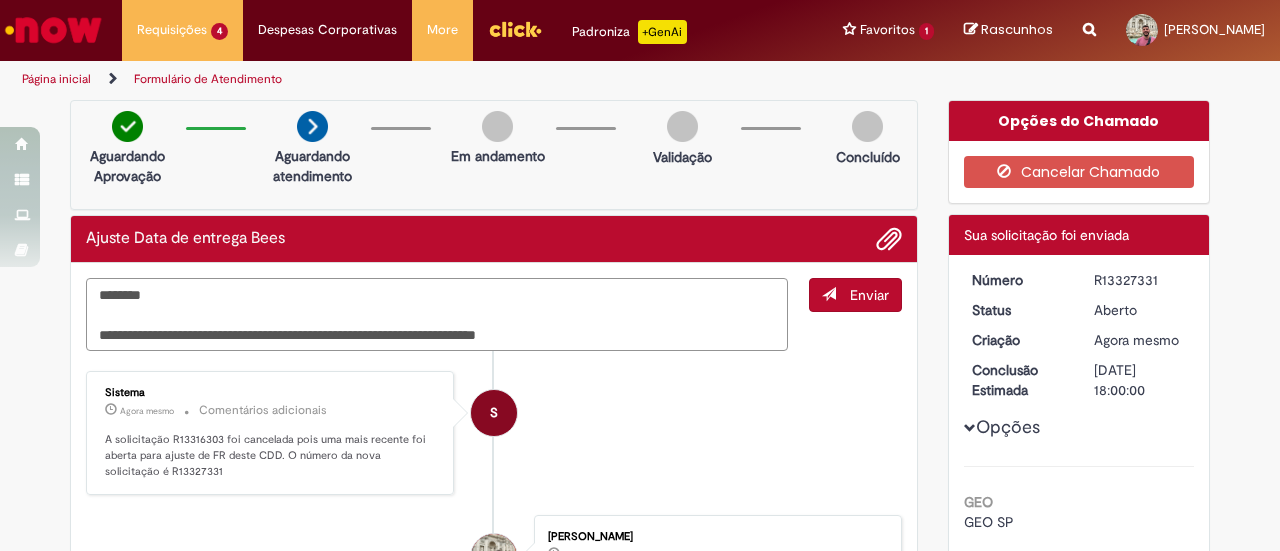 drag, startPoint x: 622, startPoint y: 330, endPoint x: 690, endPoint y: 305, distance: 72.44998 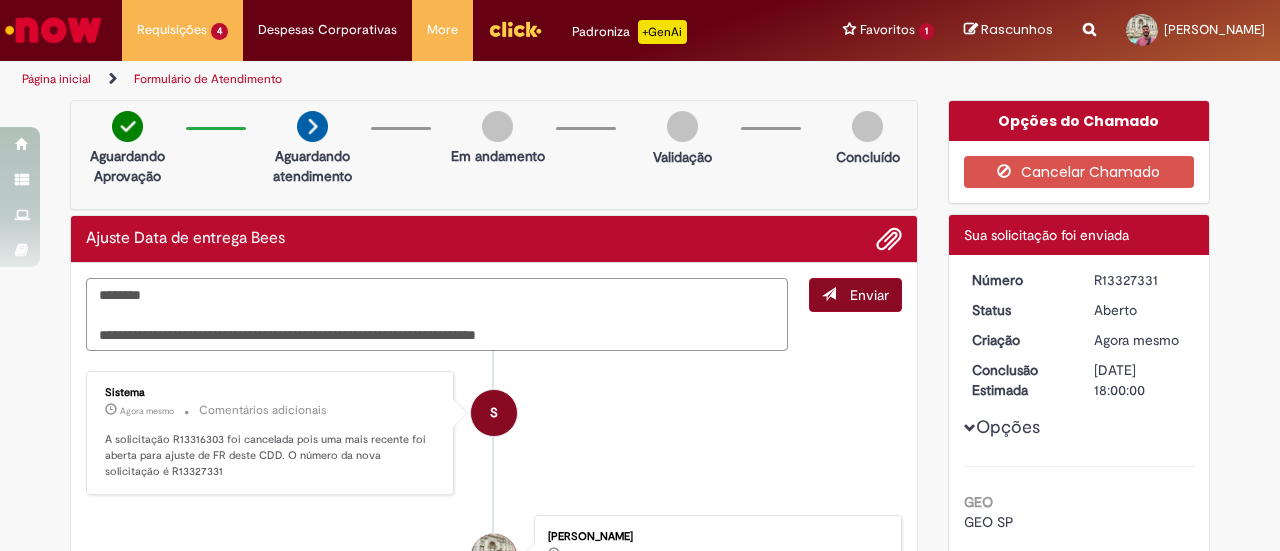 type on "**********" 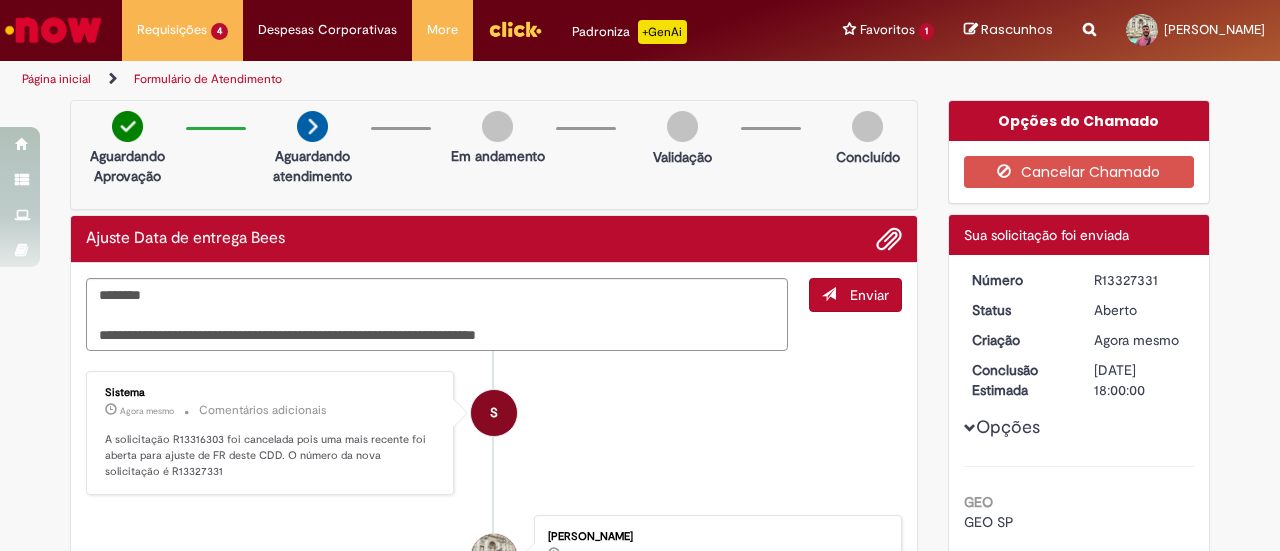 click on "Enviar" at bounding box center [855, 295] 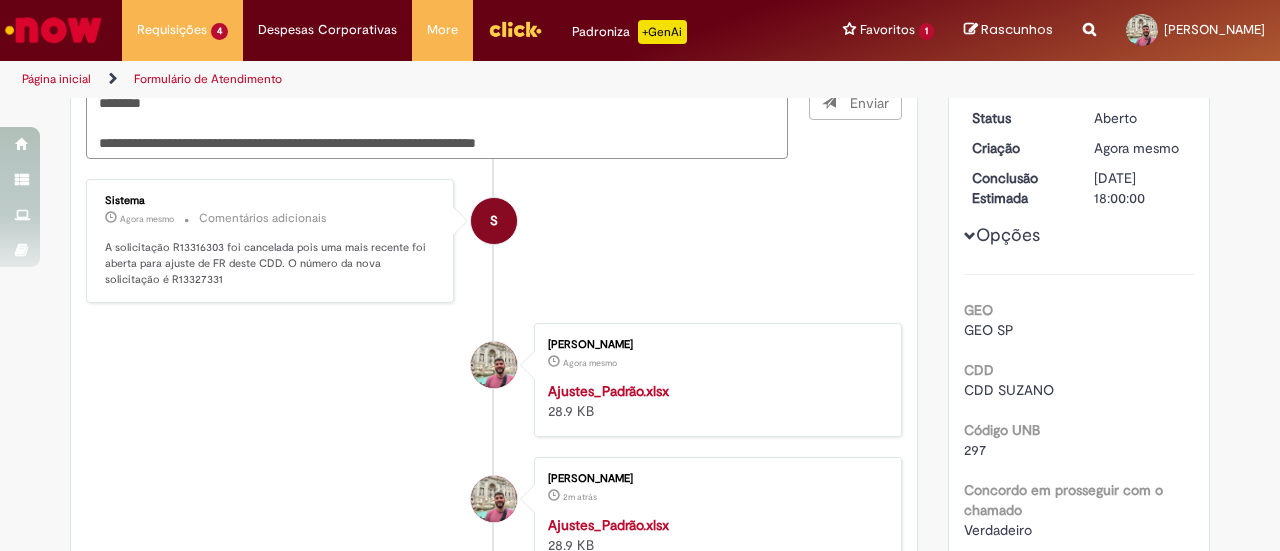 scroll, scrollTop: 200, scrollLeft: 0, axis: vertical 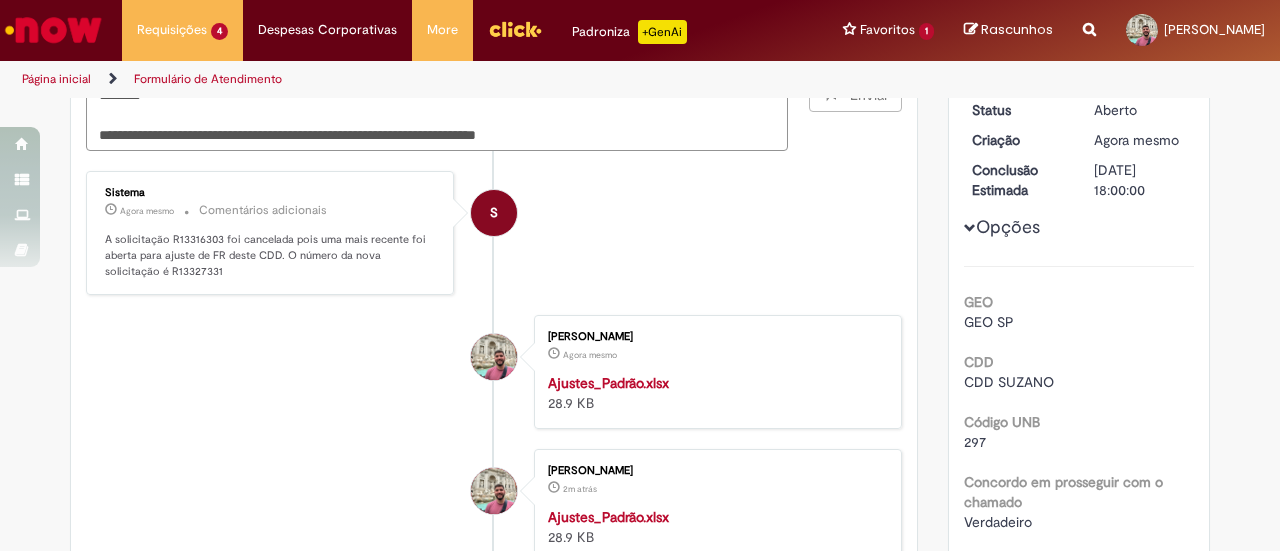 type 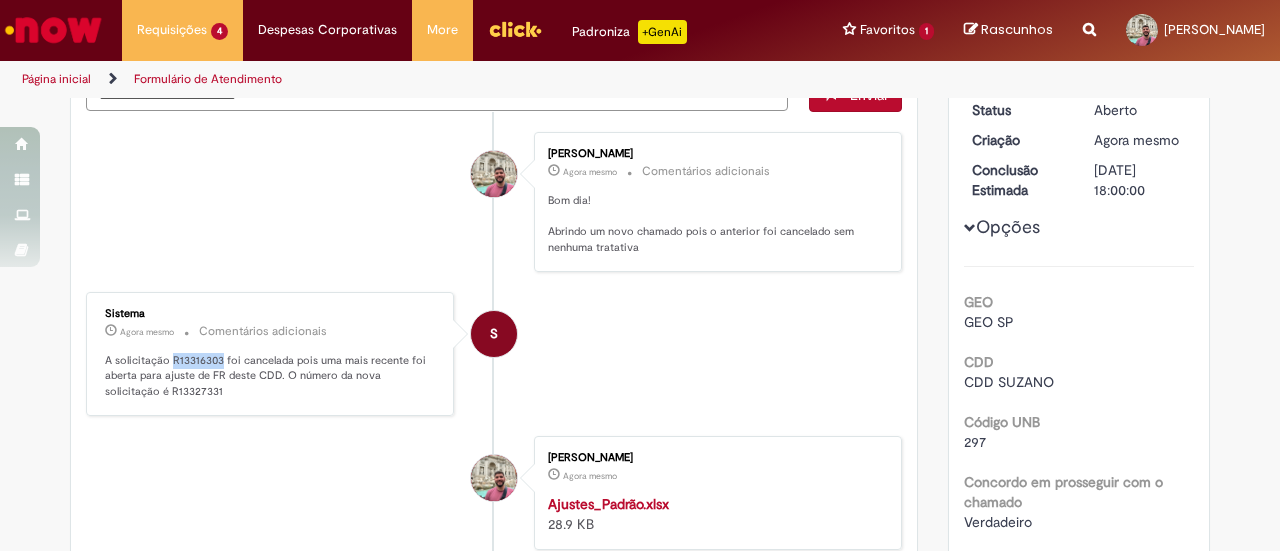 drag, startPoint x: 162, startPoint y: 354, endPoint x: 219, endPoint y: 361, distance: 57.428215 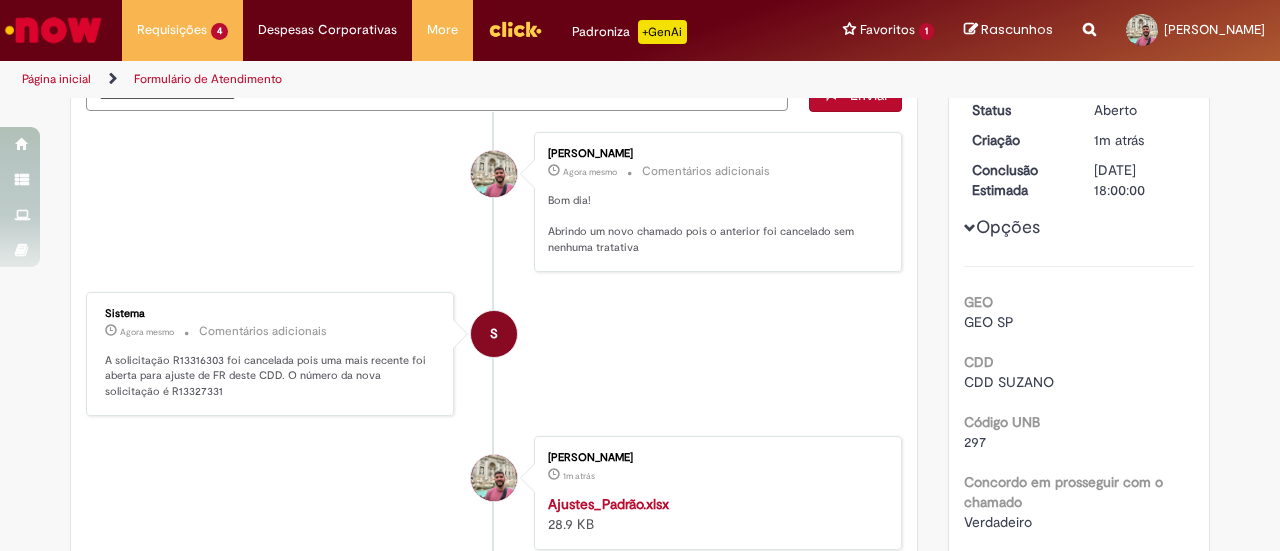 drag, startPoint x: 644, startPoint y: 372, endPoint x: 624, endPoint y: 366, distance: 20.880613 